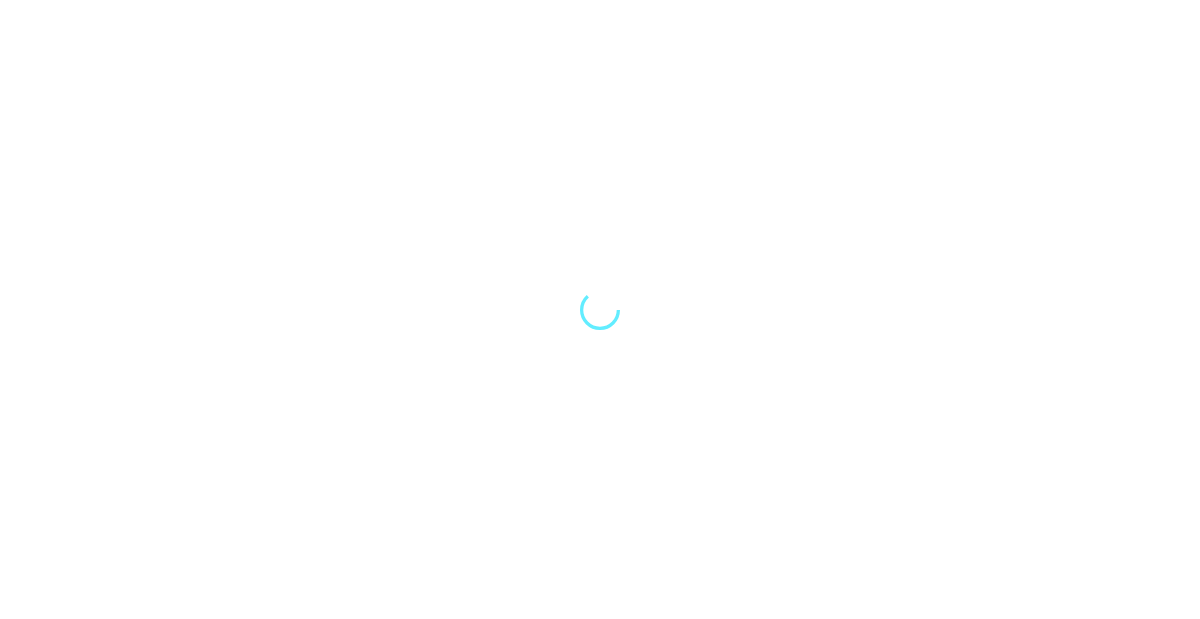 scroll, scrollTop: 0, scrollLeft: 0, axis: both 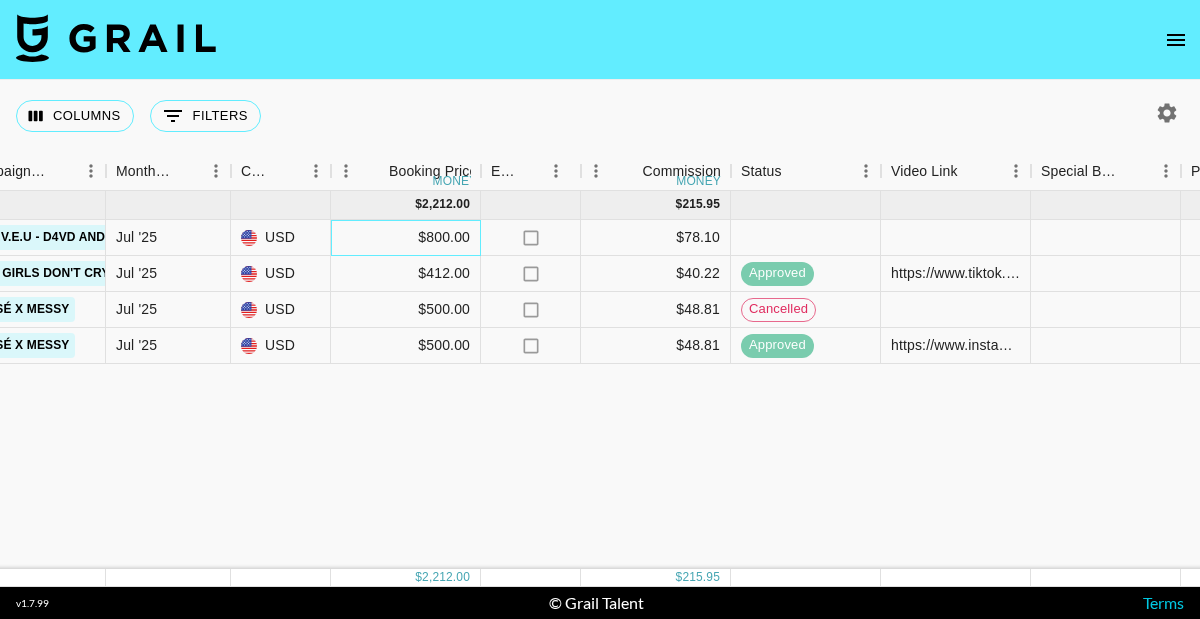 click on "$800.00" at bounding box center [406, 238] 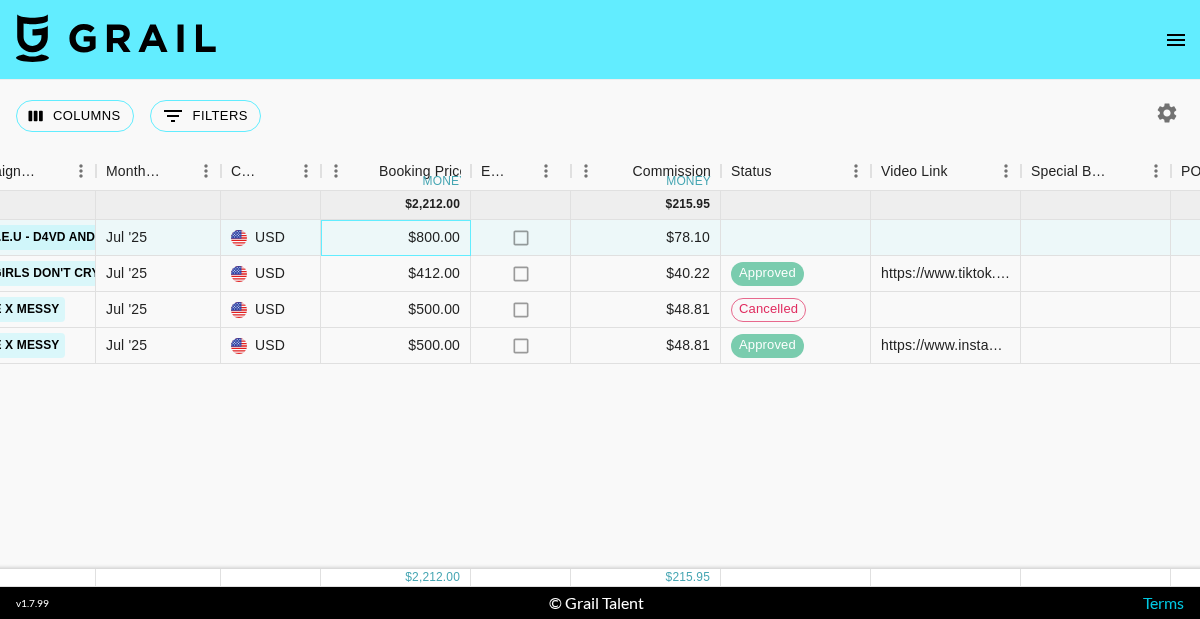 click on "Jul '25  ( 4 ) $ 2,212.00 $ 215.95 recM3Y7Uv3HeJouOr [USERNAME] [EMAIL] The Darkroom [EMAIL] L.O.V.E.U - [ARTIST] and [ARTIST]  Jul '25  USD $800.00 no $78.10 no rectFyFQN0nvM4r5O [USERNAME] [EMAIL] The Parche Network [EMAIL] Big Girls Don't Cry x Tender Misfit Jul '25  USD $412.00 no $40.22 approved https://www.tiktok.com/@[USERNAME]/video/[NUMBER]?_t=ZN-8yUKx84PvGQ&_r=1 no https://in.xero.com/[ALPHANUMERIC] recdQGryNJuRmwcap [USERNAME] [EMAIL] The Parche Network [EMAIL] Rosé x Messy Jul '25  USD $500.00 no $48.81 cancelled no recI3rH1BaO0P2dNX [USERNAME] [EMAIL] The Parche Network [EMAIL] Rosé x Messy Jul '25  USD $500.00 no $48.81 approved https://www.instagram.com/reel/[ALPHANUMERIC]/?utm_source=ig_web_copy_link&igsh=MzRlODBiNWFlZA== yes 30/07/2025 https://in.xero.com/[ALPHANUMERIC]" at bounding box center (600, 389) 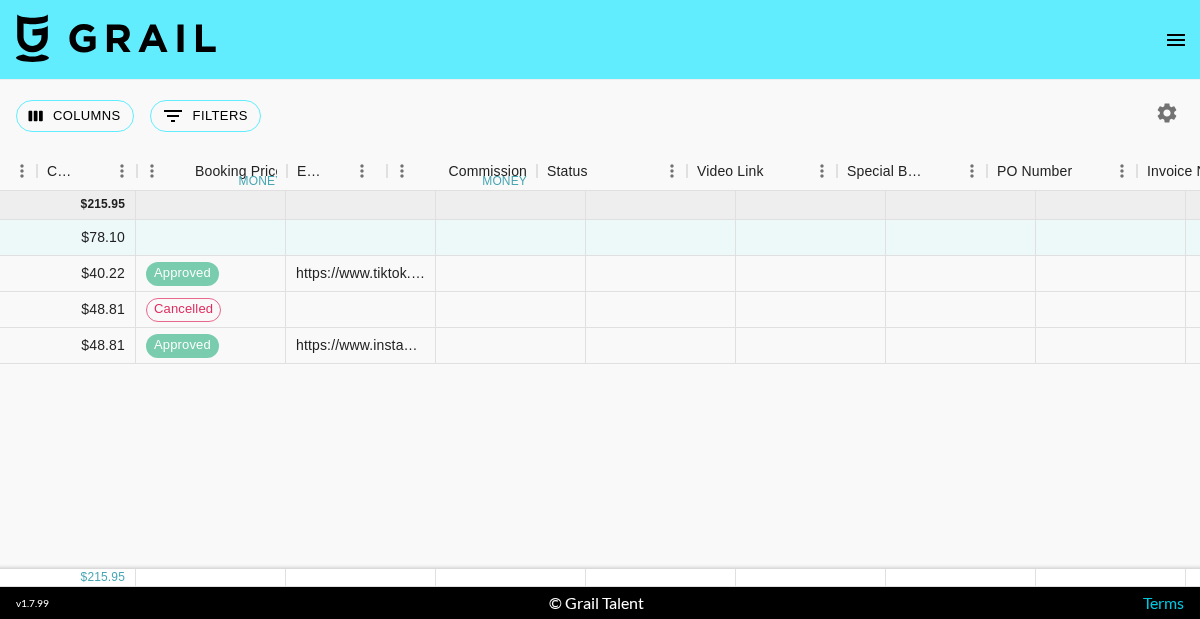 scroll, scrollTop: 0, scrollLeft: 1646, axis: horizontal 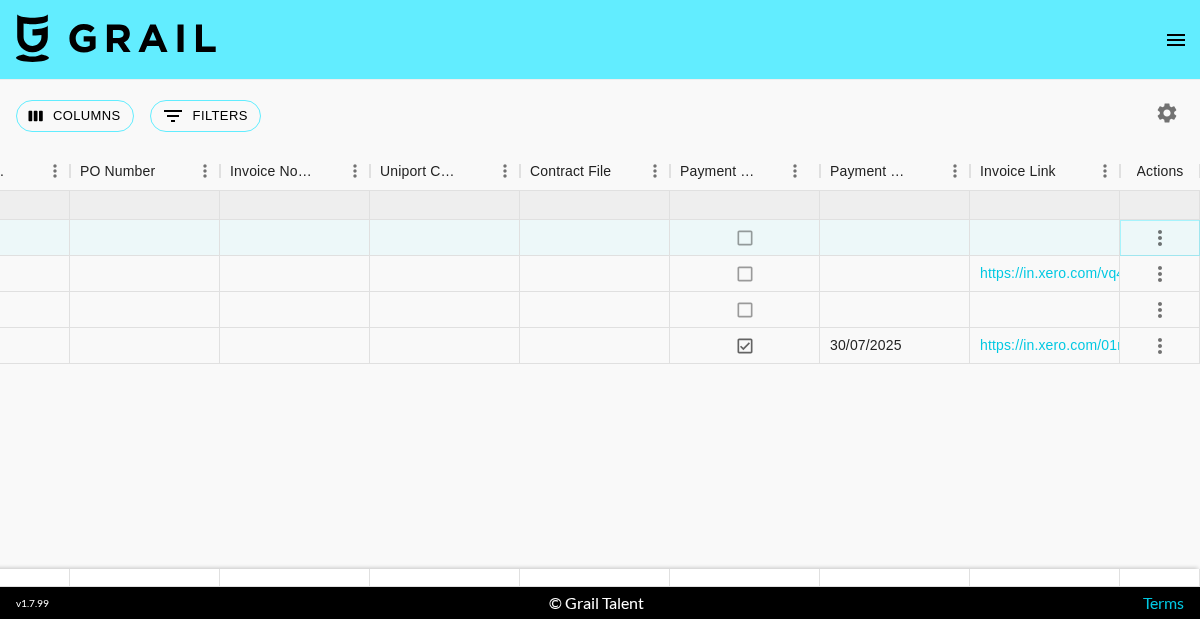click 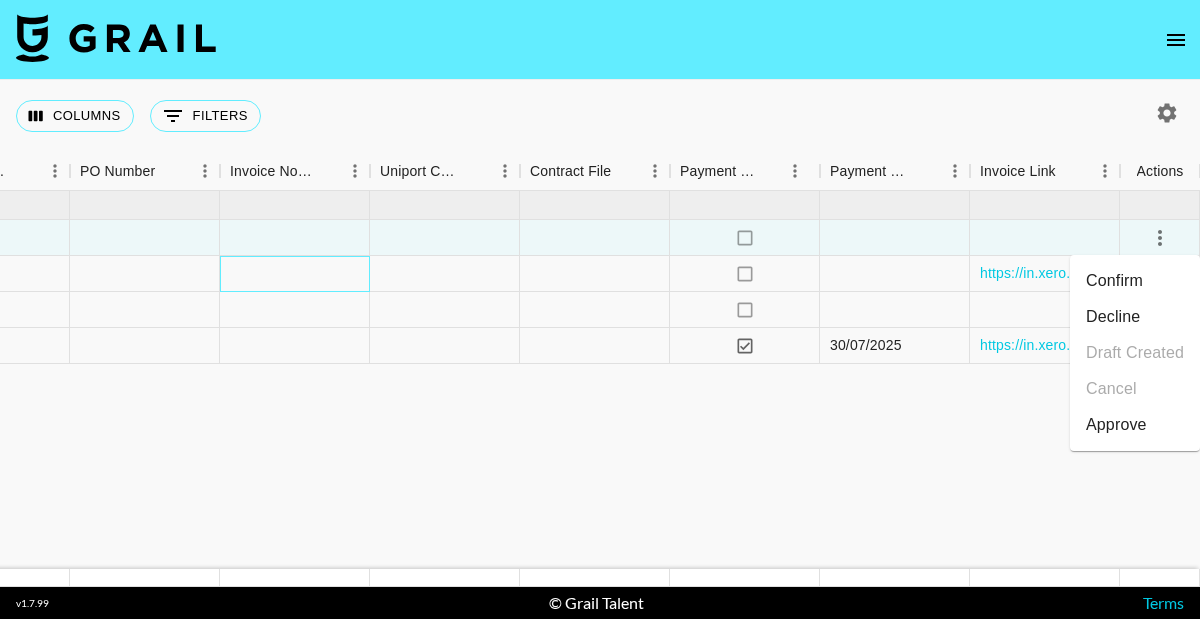 click on "Jul '25  ( 4 ) $ 2,212.00 $ 215.95 recM3Y7Uv3HeJouOr [USERNAME] [EMAIL] The Darkroom [EMAIL] L.O.V.E.U - [ARTIST] and [ARTIST]  Jul '25  USD $800.00 no $78.10 no rectFyFQN0nvM4r5O [USERNAME] [EMAIL] The Parche Network [EMAIL] Big Girls Don't Cry x Tender Misfit Jul '25  USD $412.00 no $40.22 approved https://www.tiktok.com/@[USERNAME]/video/[NUMBER]?_t=ZN-8yUKx84PvGQ&_r=1 no https://in.xero.com/[ALPHANUMERIC] recdQGryNJuRmwcap [USERNAME] [EMAIL] The Parche Network [EMAIL] Rosé x Messy Jul '25  USD $500.00 no $48.81 cancelled no recI3rH1BaO0P2dNX [USERNAME] [EMAIL] The Parche Network [EMAIL] Rosé x Messy Jul '25  USD $500.00 no $48.81 approved https://www.instagram.com/reel/[ALPHANUMERIC]/?utm_source=ig_web_copy_link&igsh=MzRlODBiNWFlZA== yes 30/07/2025 https://in.xero.com/[ALPHANUMERIC]" at bounding box center [-460, 277] 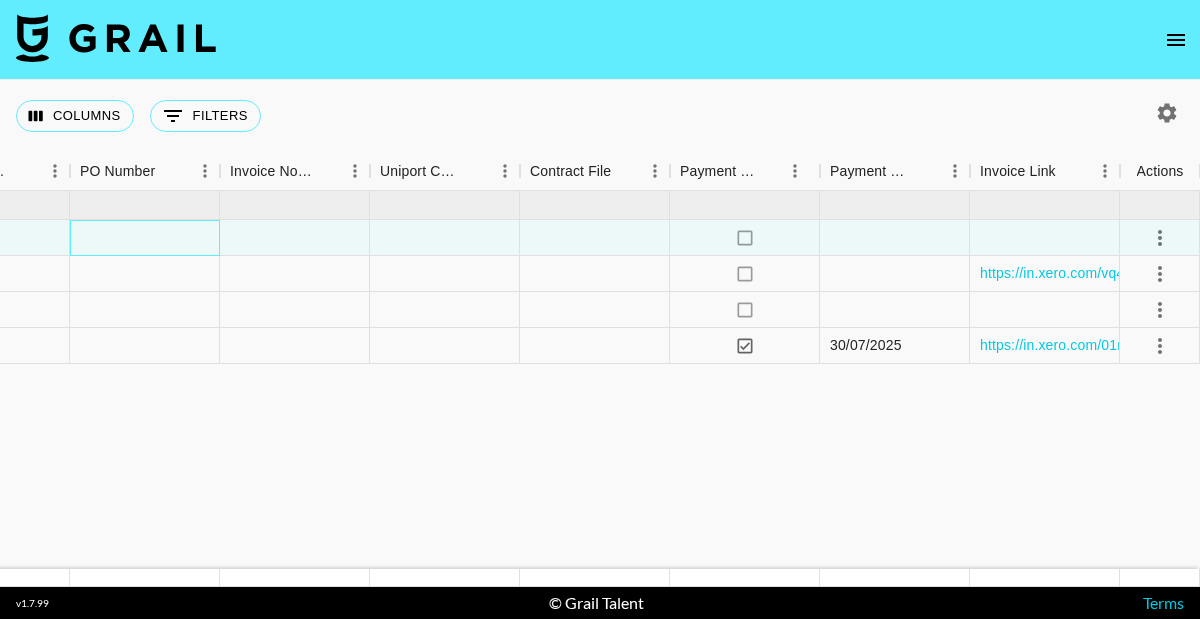 click at bounding box center [145, 238] 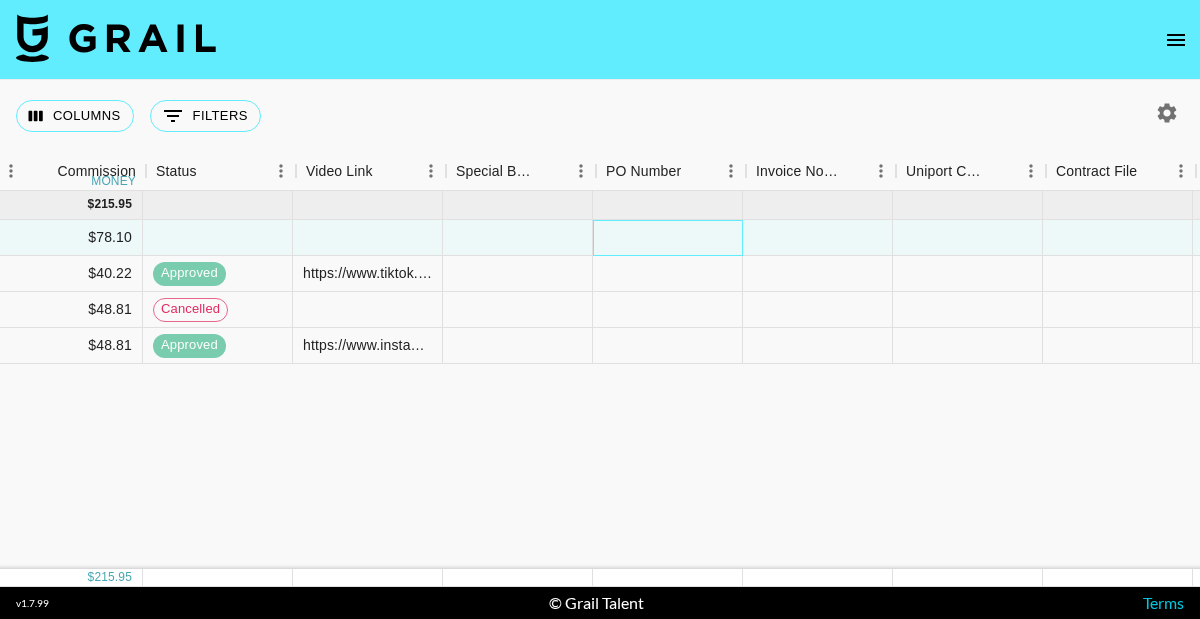 scroll, scrollTop: 0, scrollLeft: 1594, axis: horizontal 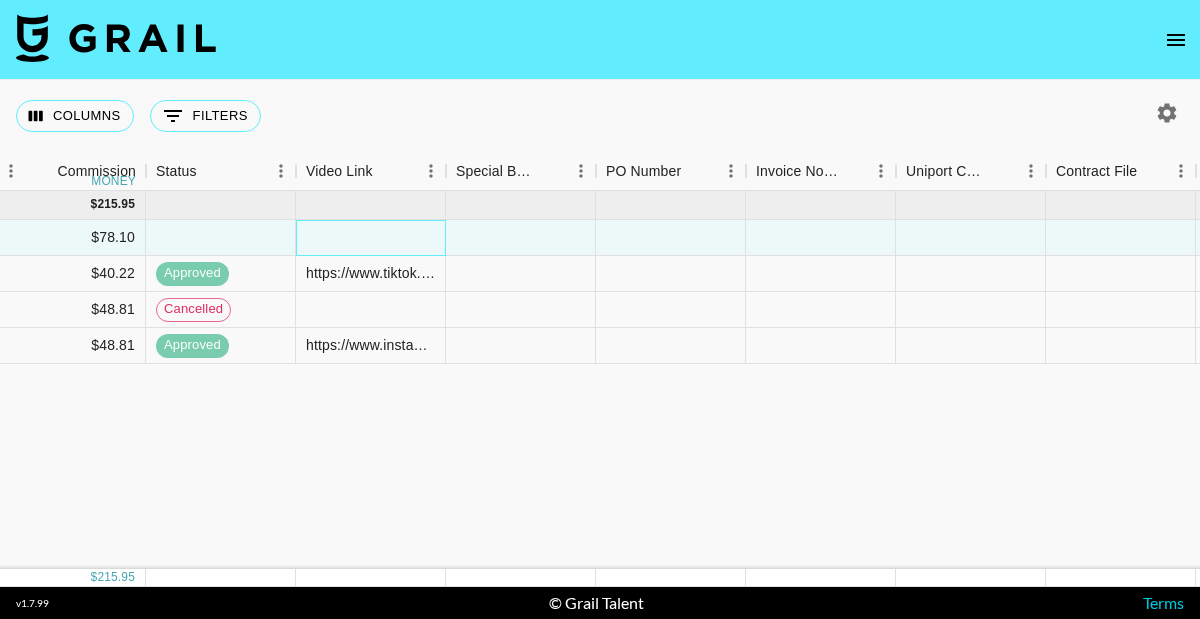 click at bounding box center [371, 238] 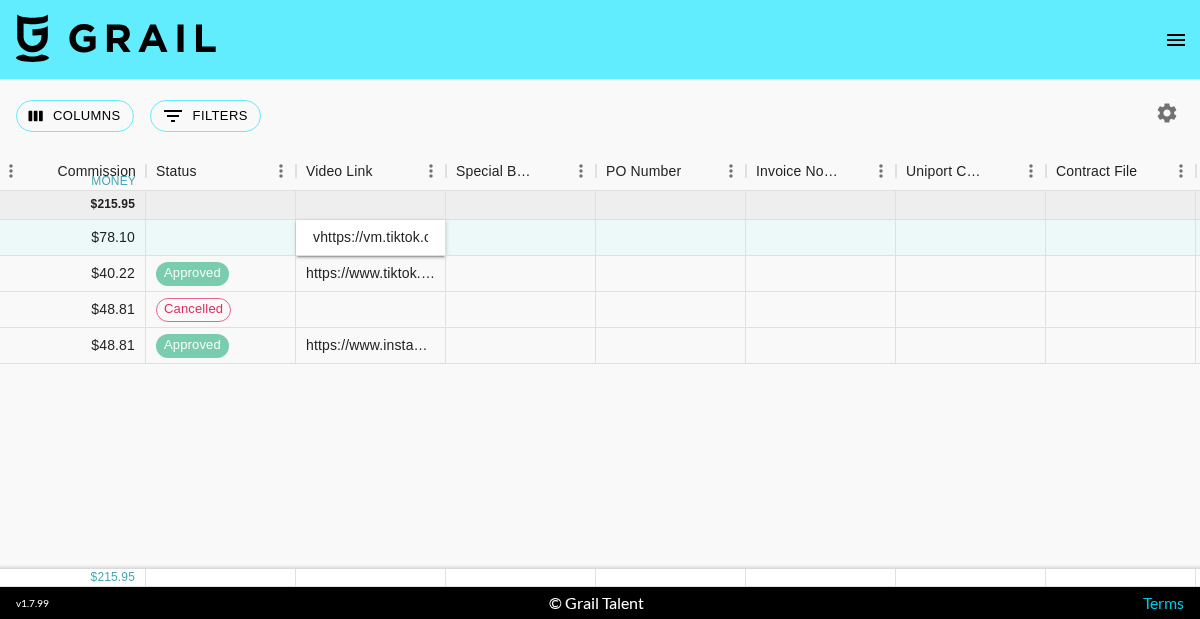 scroll, scrollTop: 0, scrollLeft: 184, axis: horizontal 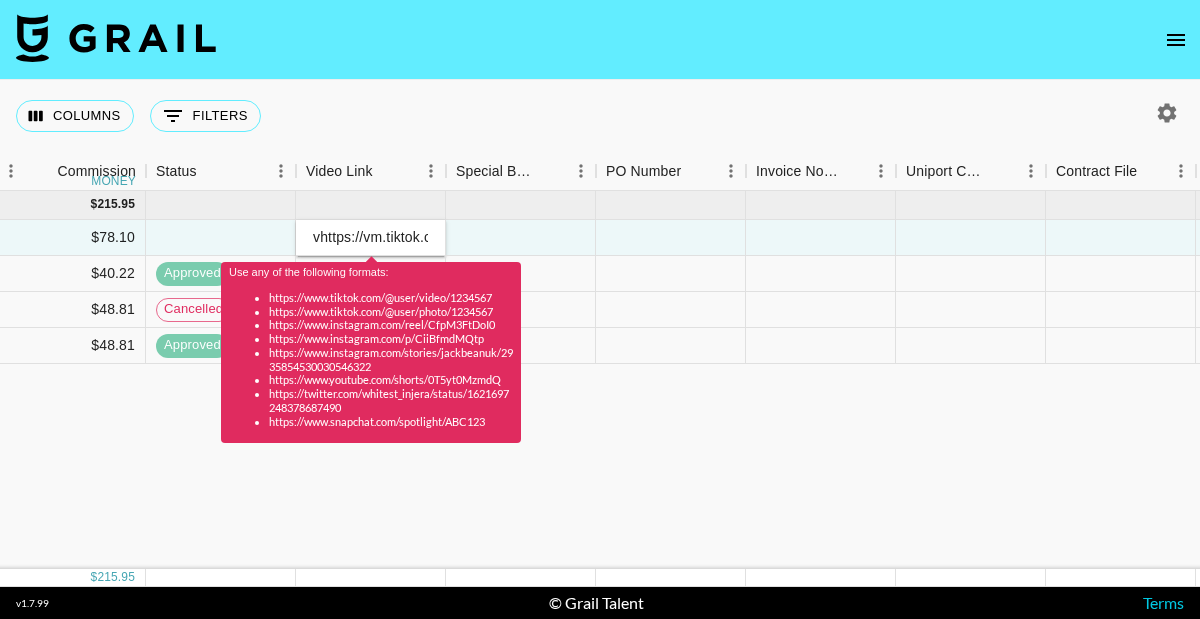 drag, startPoint x: 662, startPoint y: 419, endPoint x: 668, endPoint y: 463, distance: 44.407207 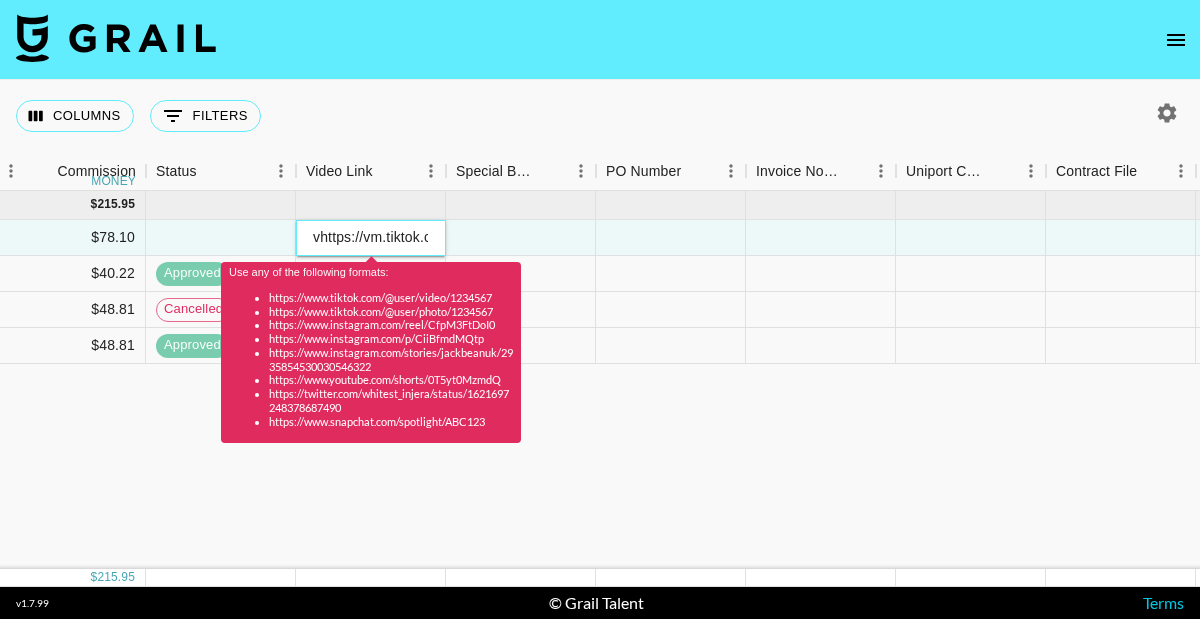 click on "vhttps://vm.tiktok.com/[ALPHANUMERIC]/" at bounding box center [371, 238] 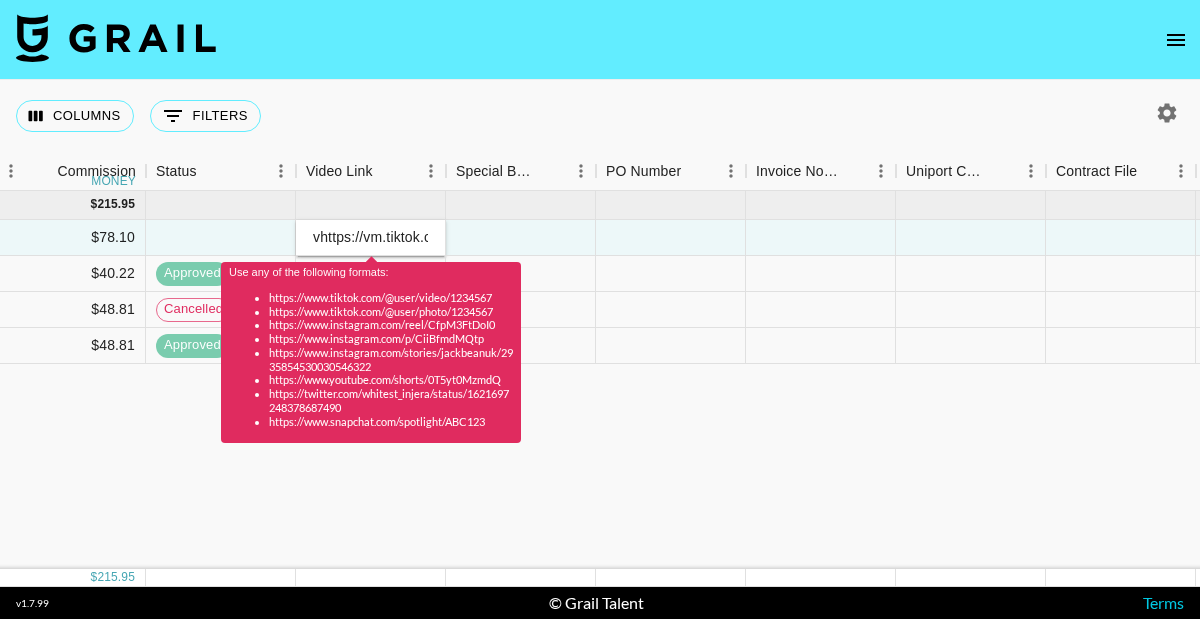 click on "Jul '25  ( 4 ) $ 2,212.00 $ 215.95 recM3Y7Uv3HeJouOr [USERNAME] [EMAIL] The Darkroom [EMAIL] L.O.V.E.U - [ARTIST] and [ARTIST]  Jul '25  USD $800.00 no $78.10 https://vm.tiktok.com/ZNHp74TEjeaDn-JJYZp/ no rectFyFQN0nvM4r5O [USERNAME] [EMAIL] The Parche Network [EMAIL] Big Girls Don't Cry x Tender Misfit Jul '25  USD $412.00 no $40.22 approved https://www.tiktok.com/@[USERNAME]/video/[NUMBER]?_t=ZN-8yUKx84PvGQ&_r=1 no https://in.xero.com/[ALPHANUMERIC] recdQGryNJuRmwcap [USERNAME] [EMAIL] The Parche Network [EMAIL] Rosé x Messy Jul '25  USD $500.00 no $48.81 cancelled no recI3rH1BaO0P2dNX [USERNAME] [EMAIL] The Parche Network [EMAIL] Rosé x Messy Jul '25  USD $500.00 no $48.81 approved https://www.instagram.com/reel/[ALPHANUMERIC]/?utm_source=ig_web_copy_link&igsh=MzRlODBiNWFlZA== yes 30/07/2025" at bounding box center (66, 380) 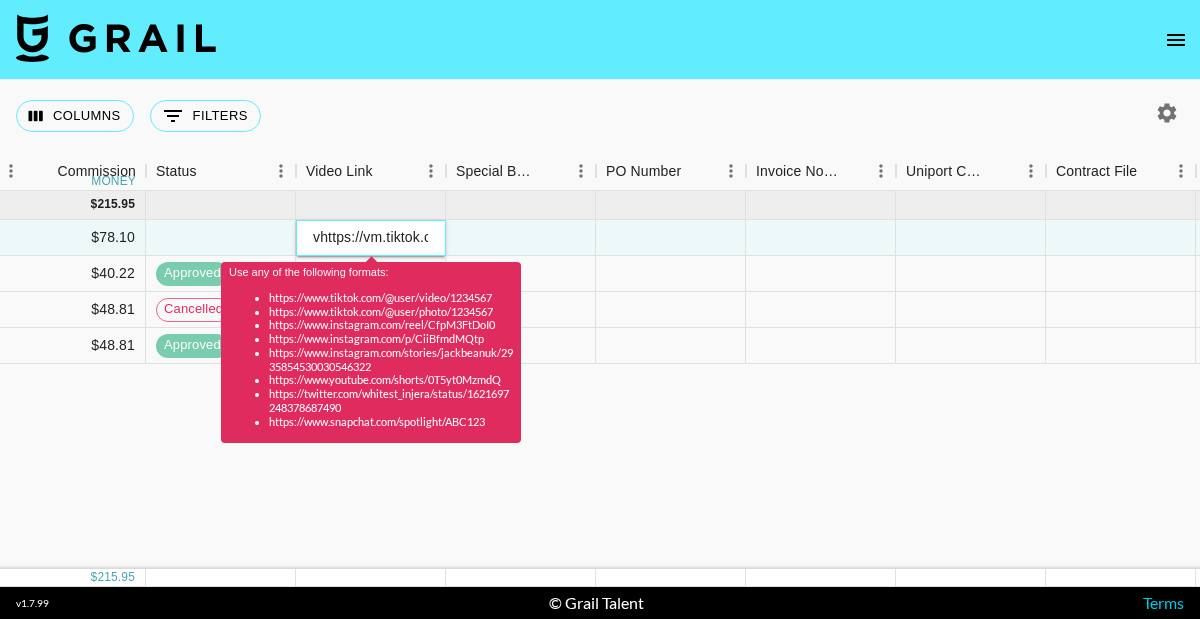 click on "vhttps://vm.tiktok.com/[ALPHANUMERIC]/" at bounding box center [371, 238] 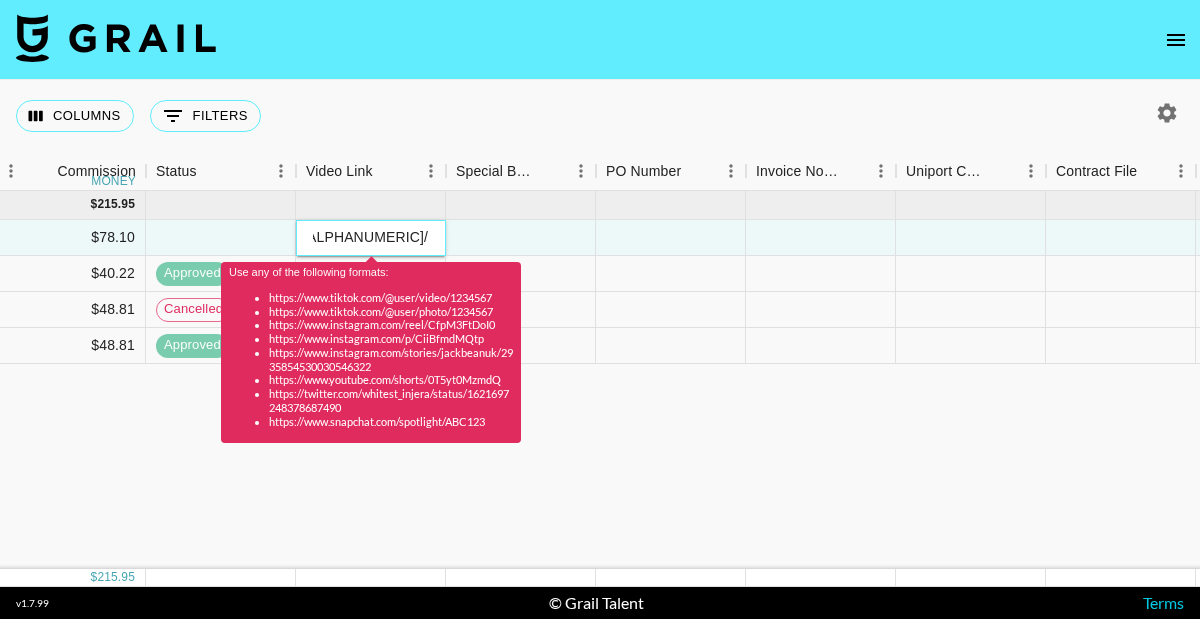 drag, startPoint x: 312, startPoint y: 238, endPoint x: 688, endPoint y: 257, distance: 376.47974 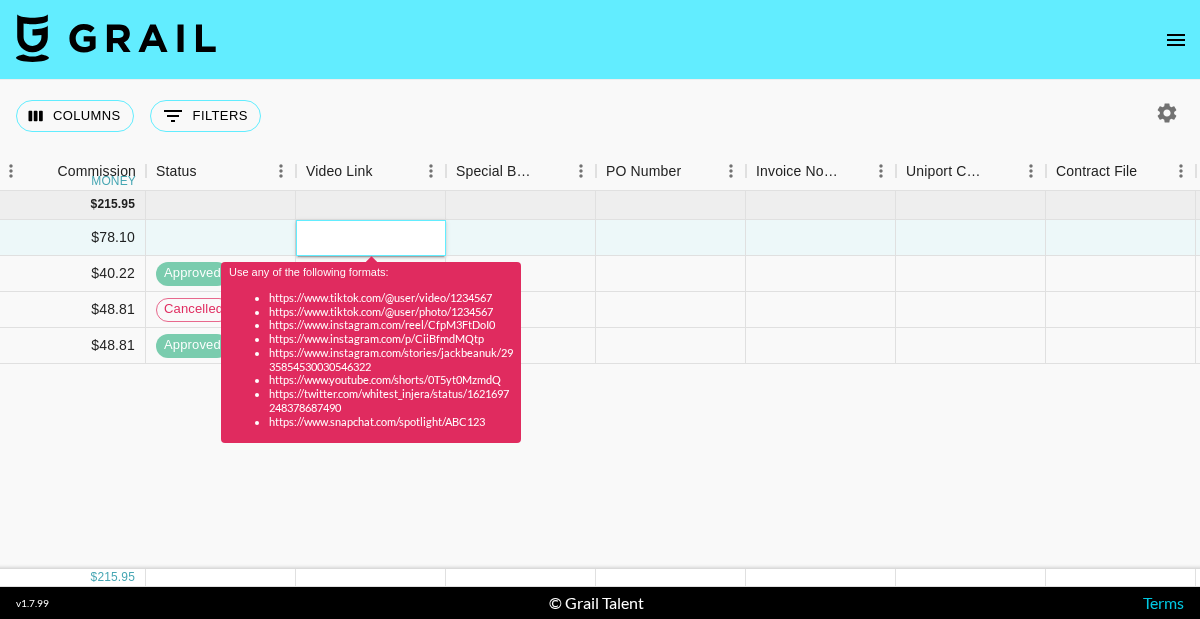 scroll, scrollTop: 0, scrollLeft: 0, axis: both 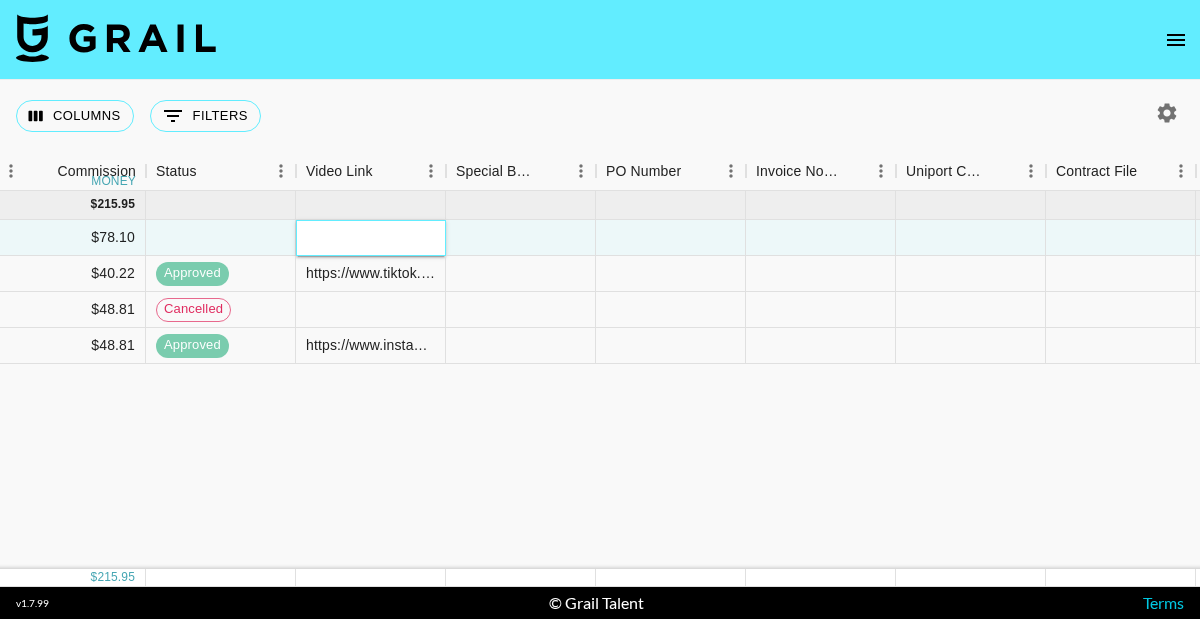 paste on "https://www.tiktok.com/@jui.lee/video/7533679104818810130?_t=ZN-8yWKxc8tlhe&_r=1" 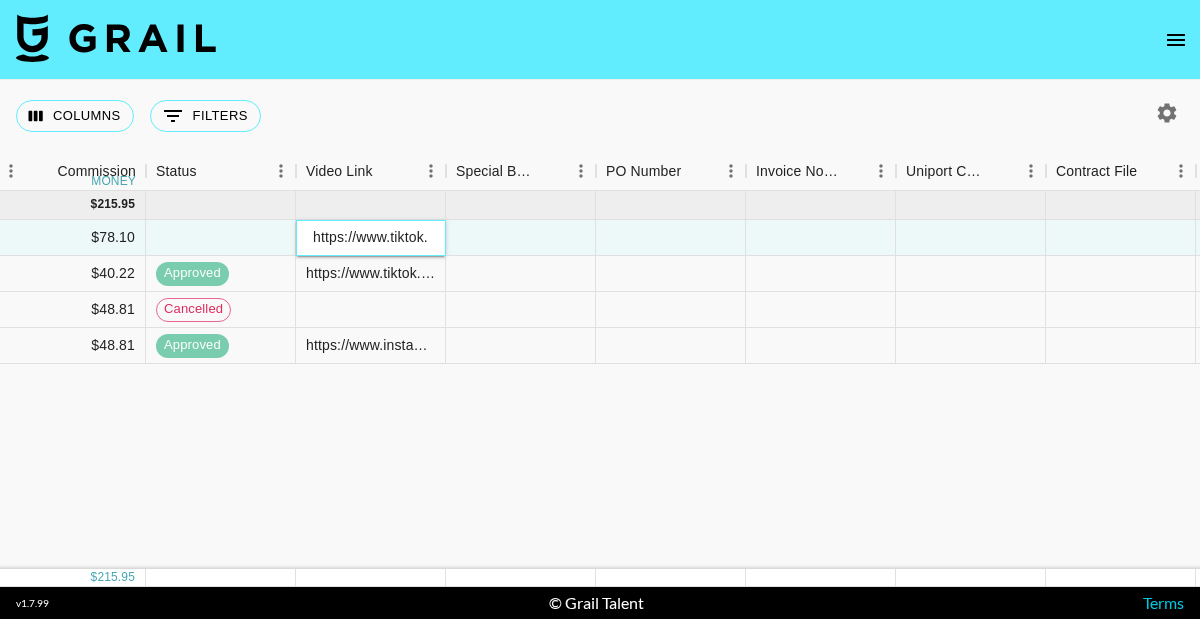 scroll, scrollTop: 0, scrollLeft: 449, axis: horizontal 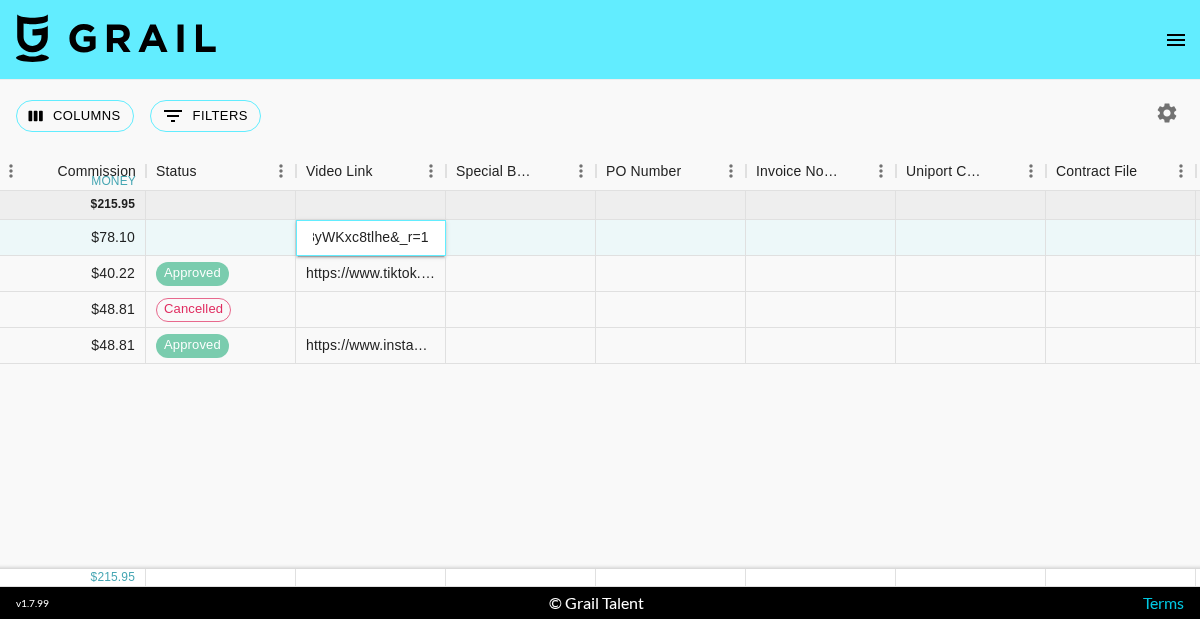 type on "https://www.tiktok.com/@jui.lee/video/7533679104818810130?_t=ZN-8yWKxc8tlhe&_r=1" 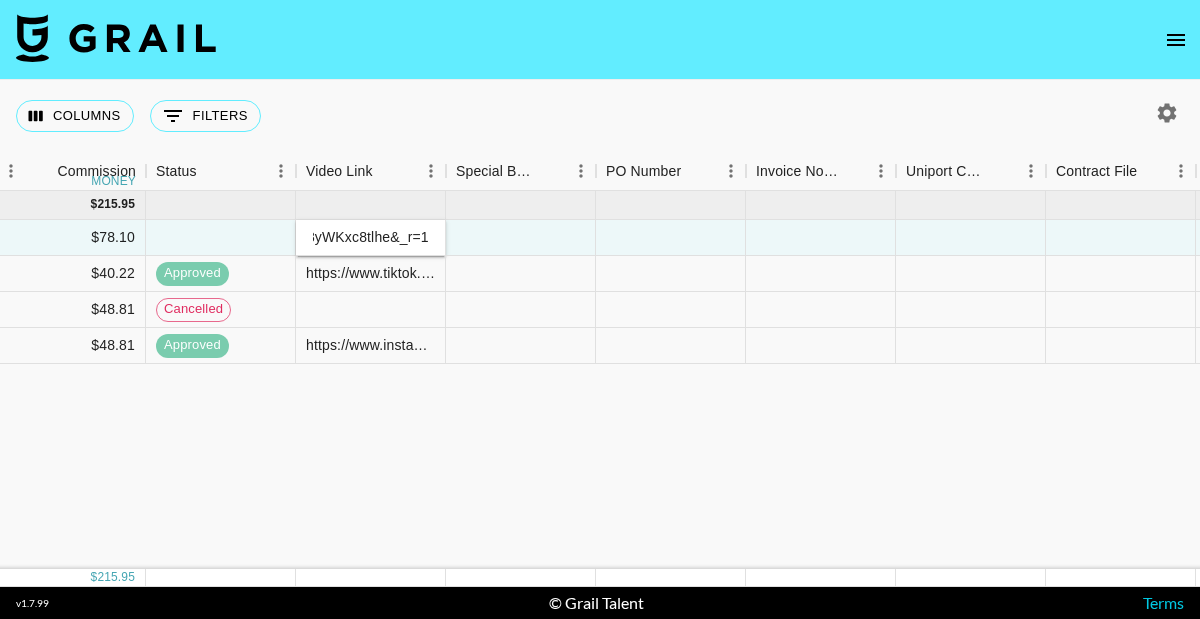 click on "Jul '25  ( 4 ) $ 2,212.00 $ 215.95 recM3Y7Uv3HeJouOr [USERNAME] [EMAIL] The Darkroom [EMAIL] L.O.V.E.U - [ARTIST] and [ARTIST]  Jul '25  USD $800.00 no $78.10 https://www.tiktok.com/@[USERNAME]/video/[NUMBER]?_t=ZN-8yWKxc8tlhe&_r=1 no rectFyFQN0nvM4r5O [USERNAME] [EMAIL] The Parche Network [EMAIL] Big Girls Don't Cry x Tender Misfit Jul '25  USD $412.00 no $40.22 approved https://www.tiktok.com/@[USERNAME]/video/[NUMBER]?_t=ZN-8yUKx84PvGQ&_r=1 no https://in.xero.com/[ALPHANUMERIC] recdQGryNJuRmwcap [USERNAME] [EMAIL] The Parche Network [EMAIL] Rosé x Messy Jul '25  USD $500.00 no $48.81 cancelled no recI3rH1BaO0P2dNX [USERNAME] [EMAIL] The Parche Network [EMAIL] Rosé x Messy Jul '25  USD $500.00 no $48.81 approved https://www.instagram.com/reel/[ALPHANUMERIC]/?utm_source=ig_web_copy_link&igsh=MzRlODBiNWFlZA== yes" at bounding box center (66, 380) 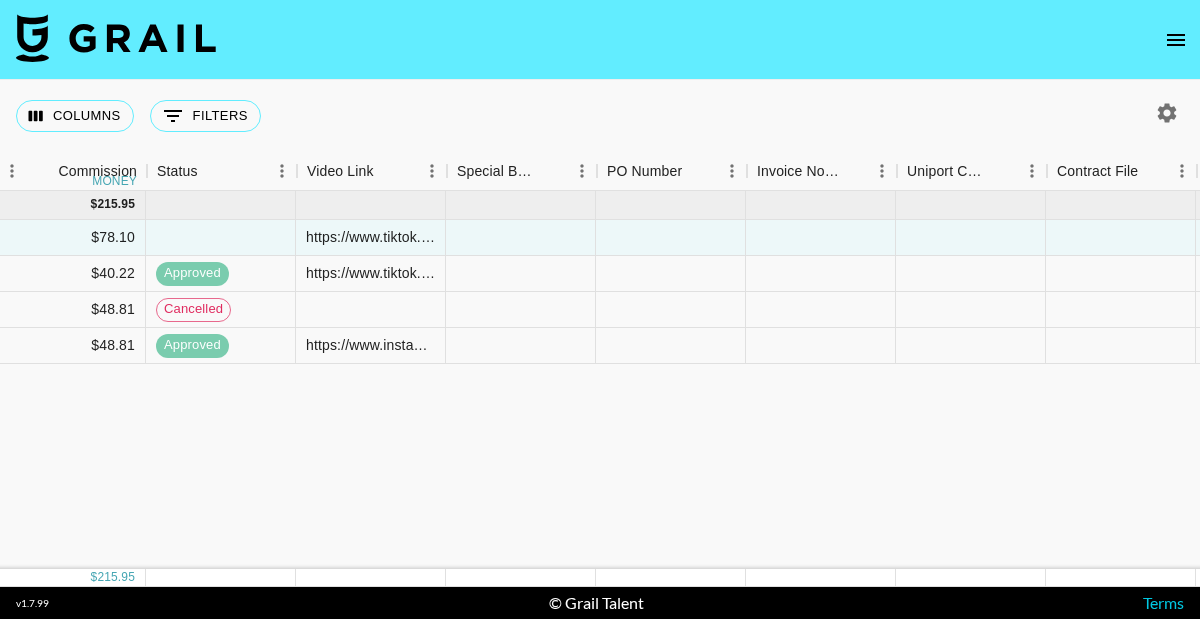 scroll, scrollTop: 0, scrollLeft: 2120, axis: horizontal 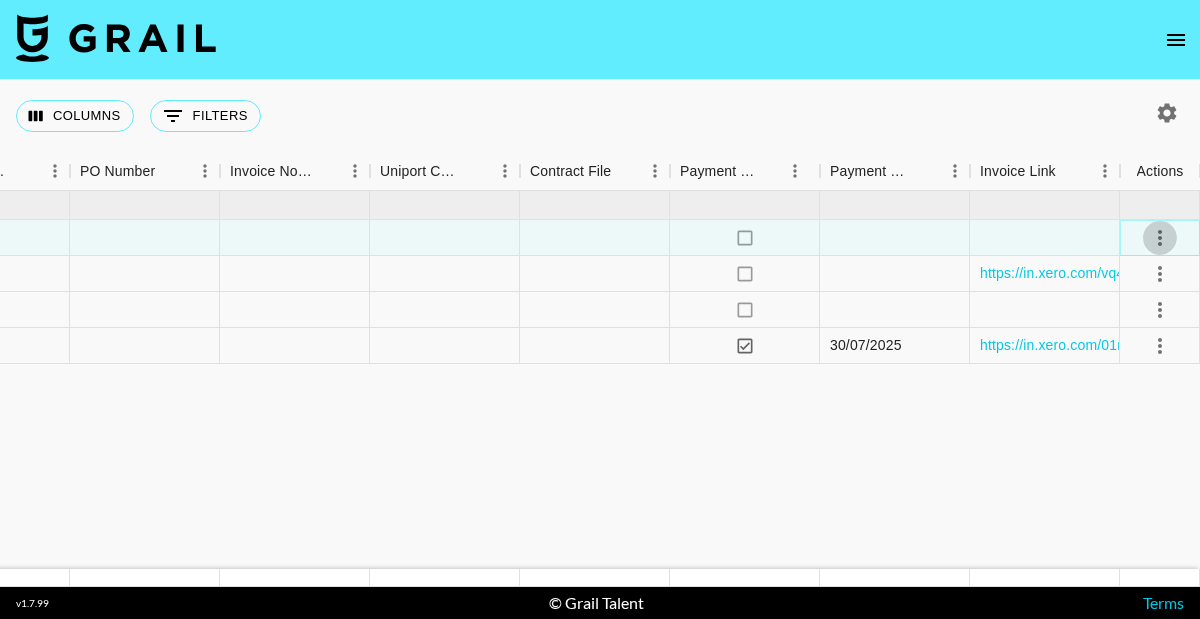 click 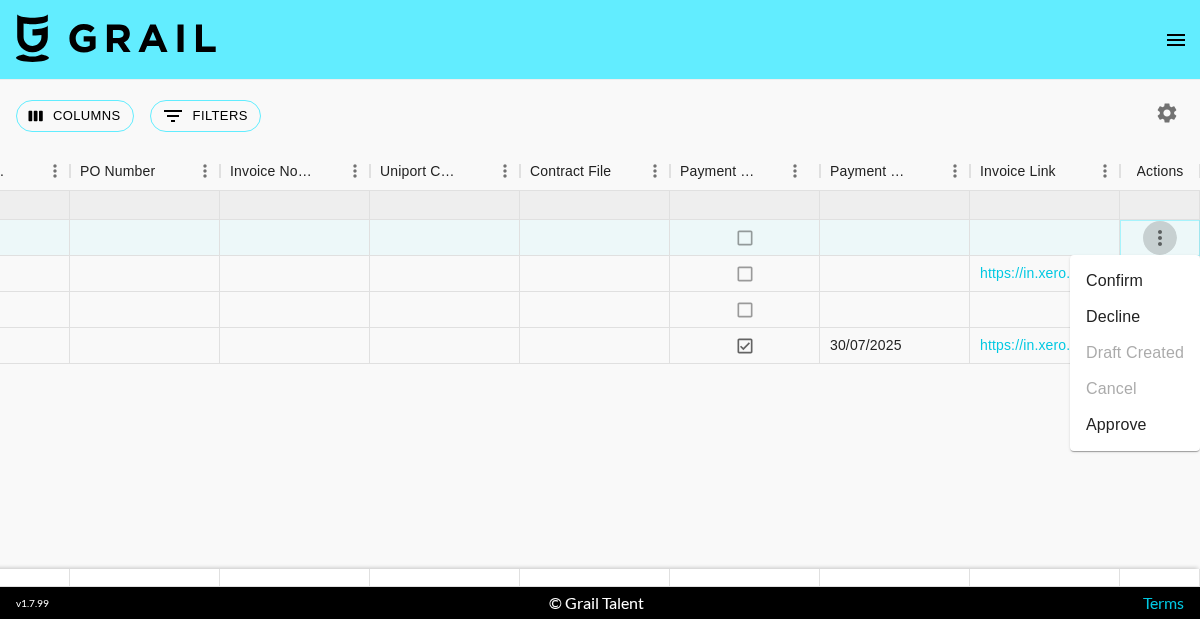 click 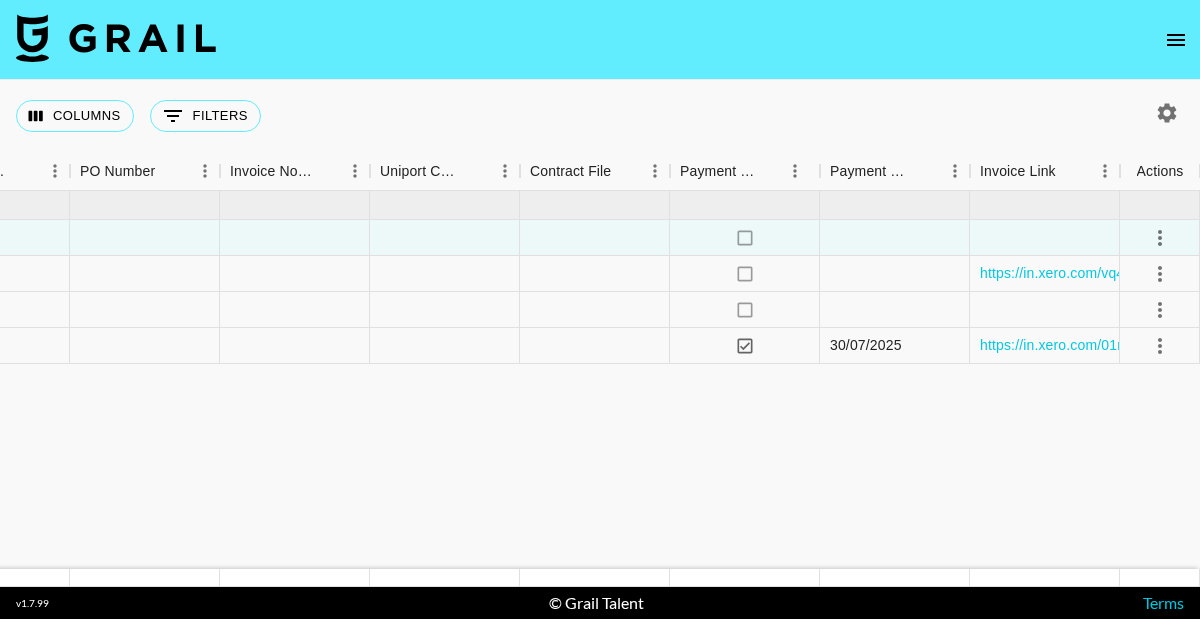 click 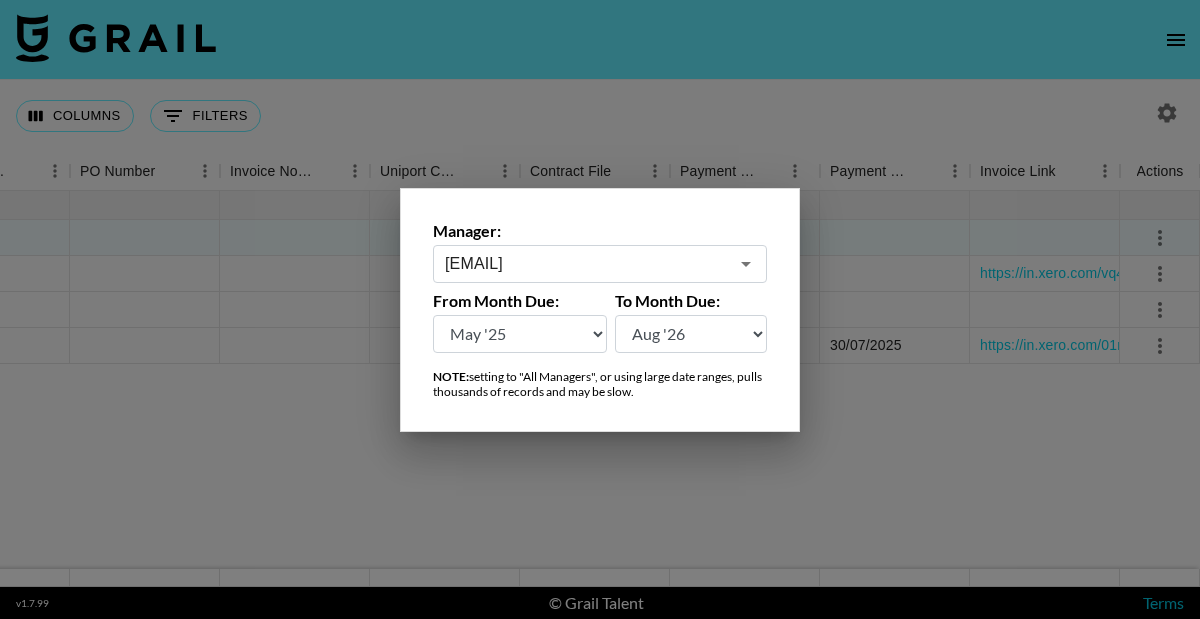 click at bounding box center (600, 309) 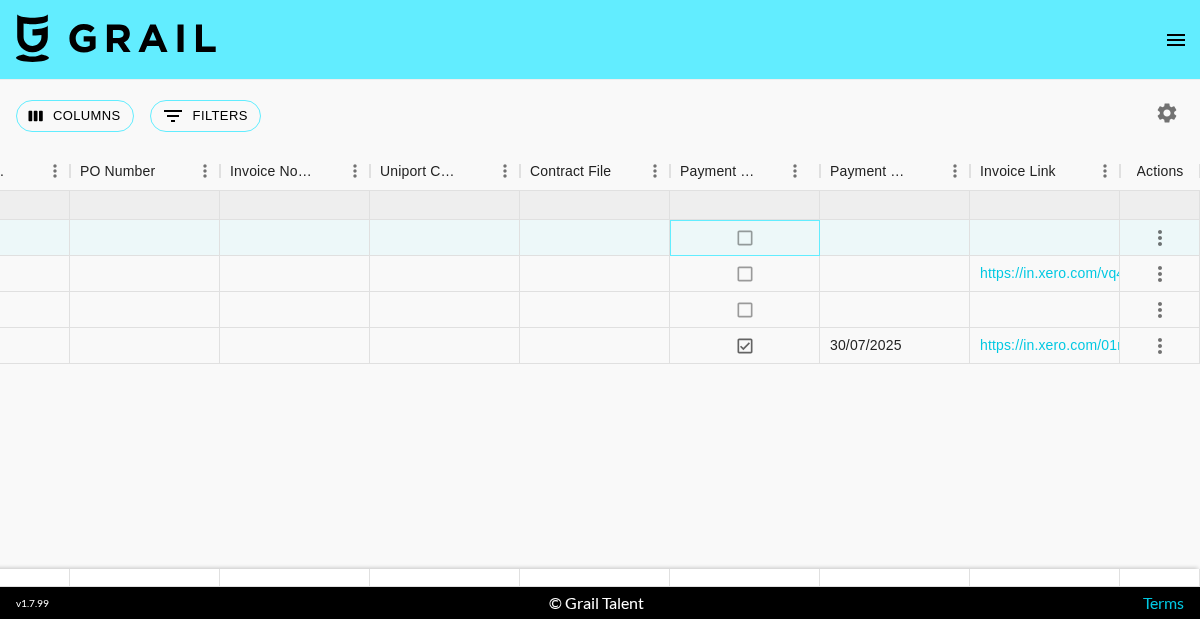 click on "no" 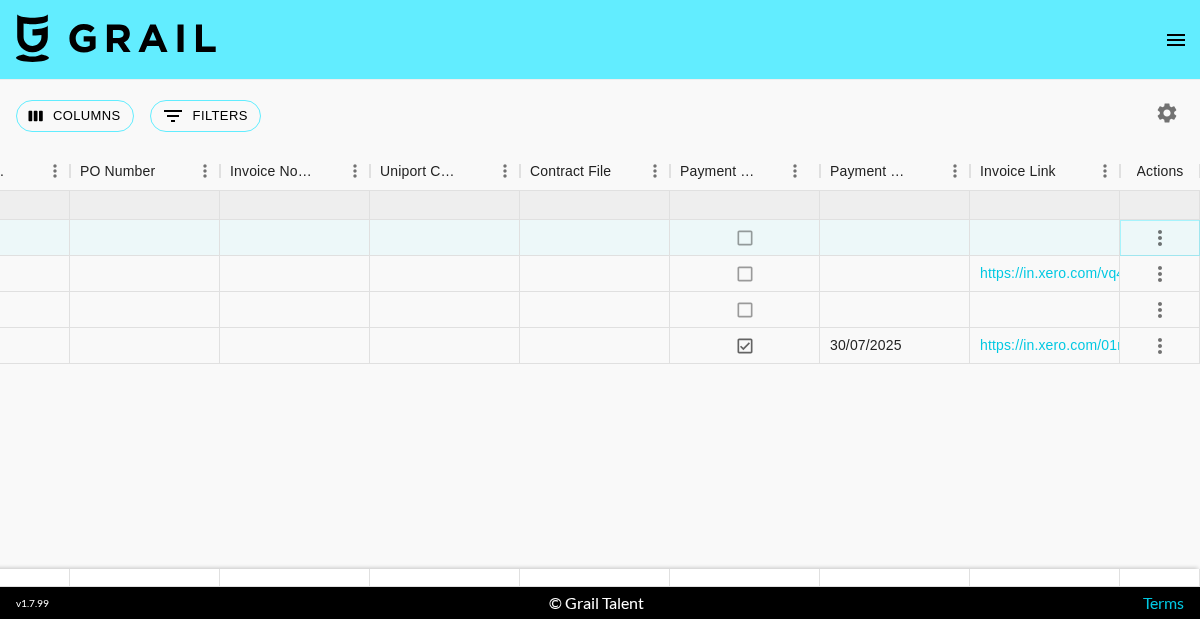 click 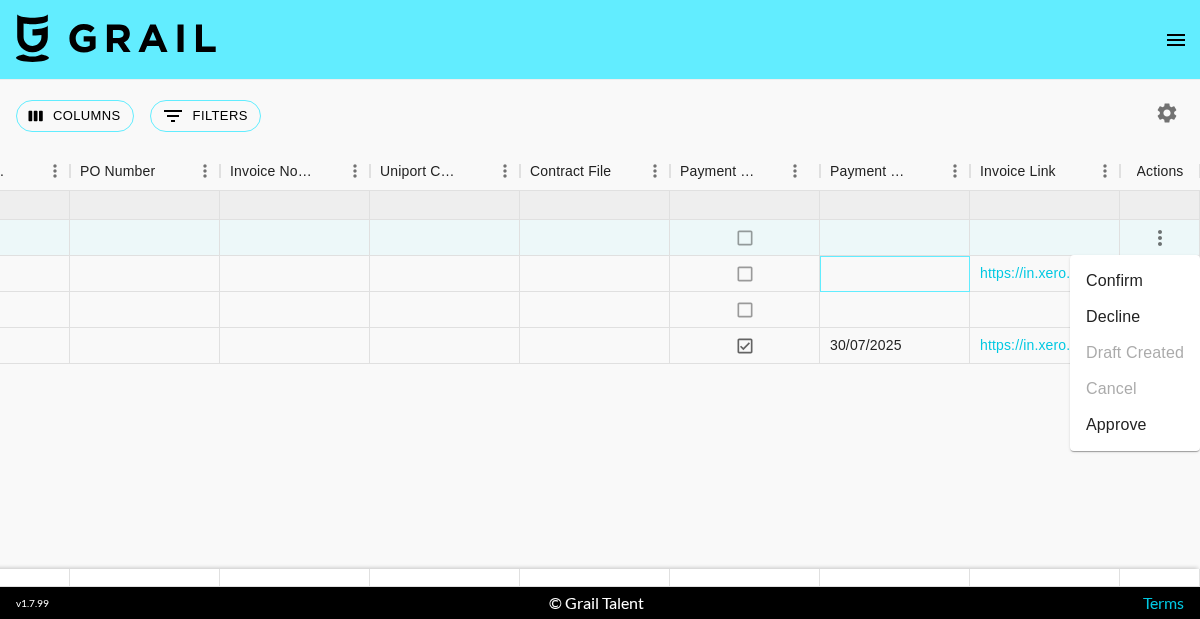 click at bounding box center [895, 274] 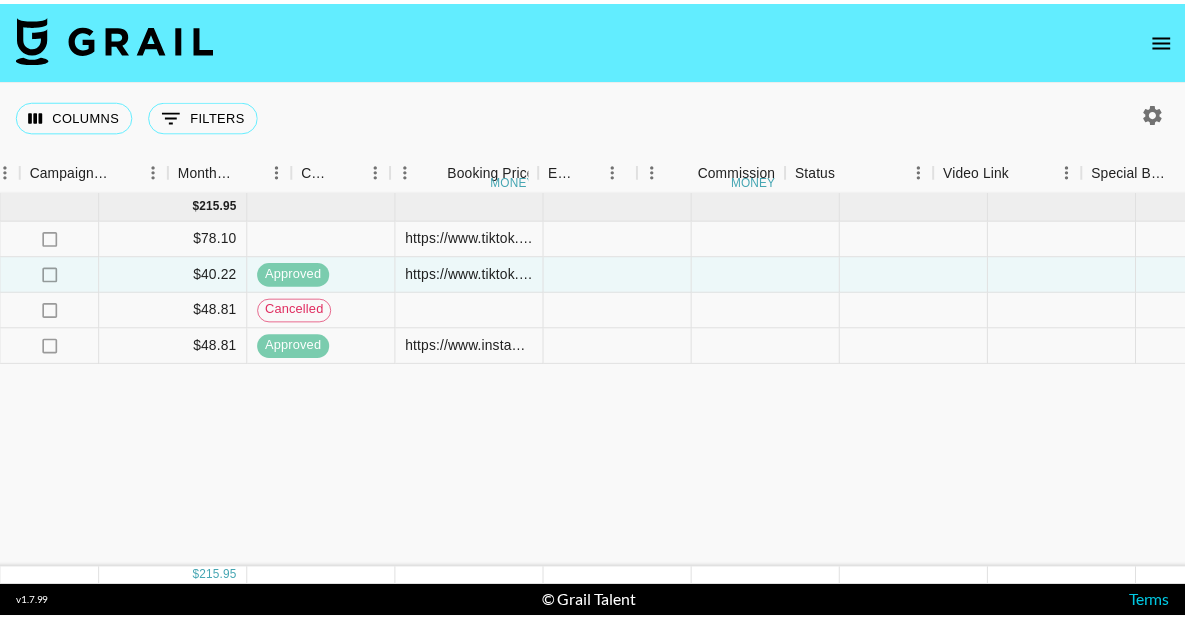 scroll, scrollTop: 0, scrollLeft: 2120, axis: horizontal 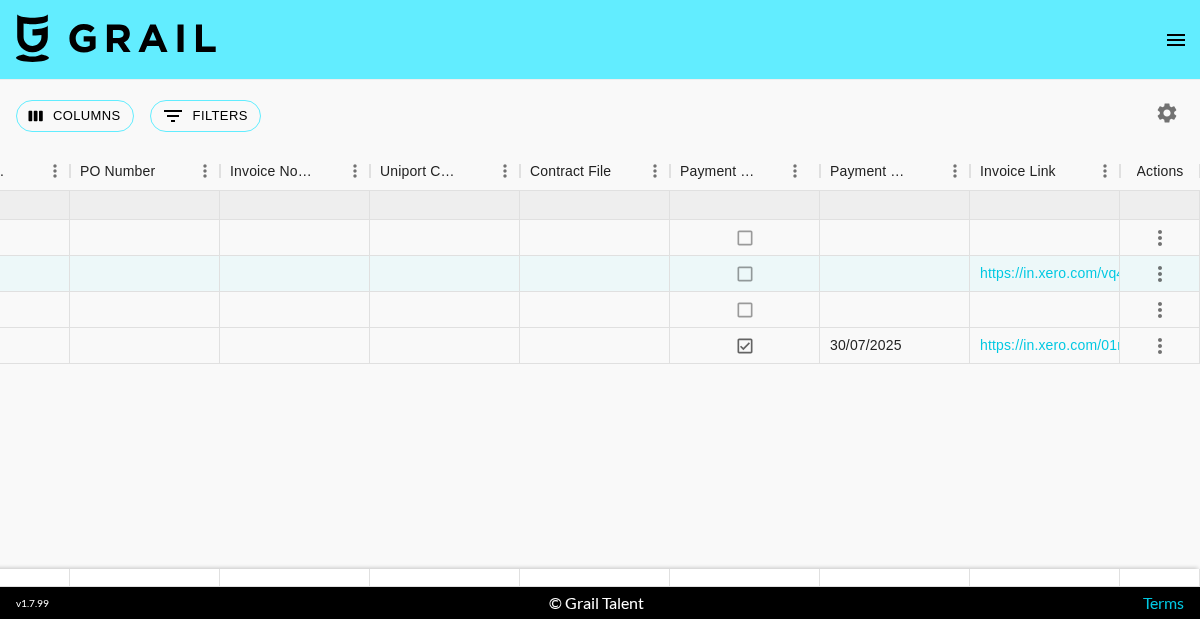 click 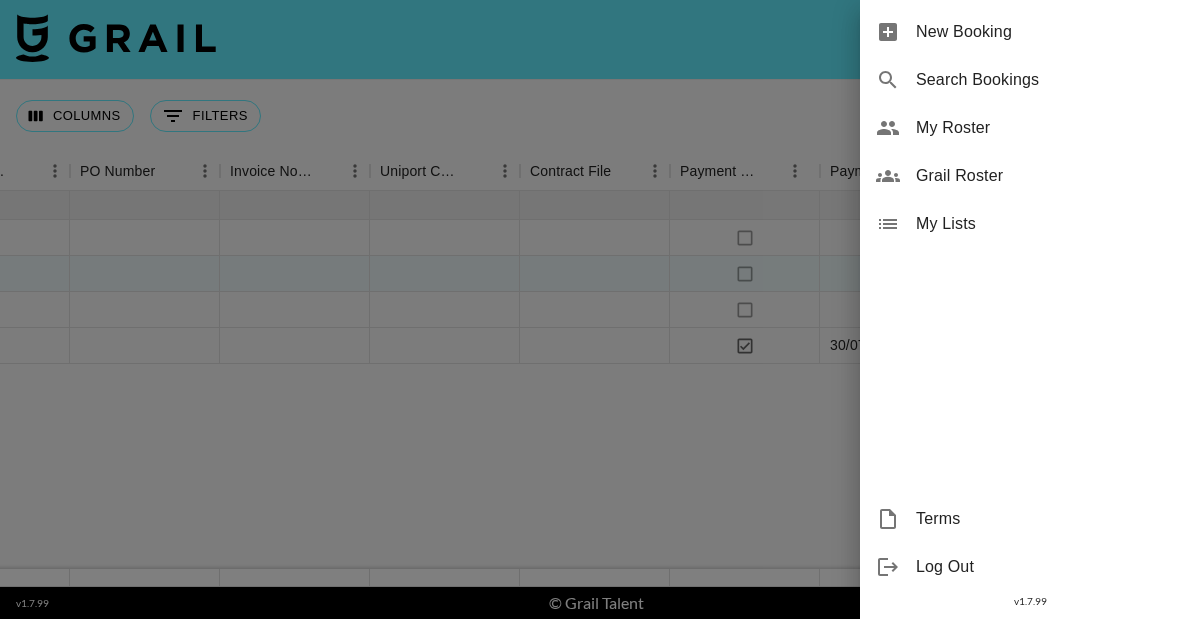 click on "New Booking" at bounding box center (1050, 32) 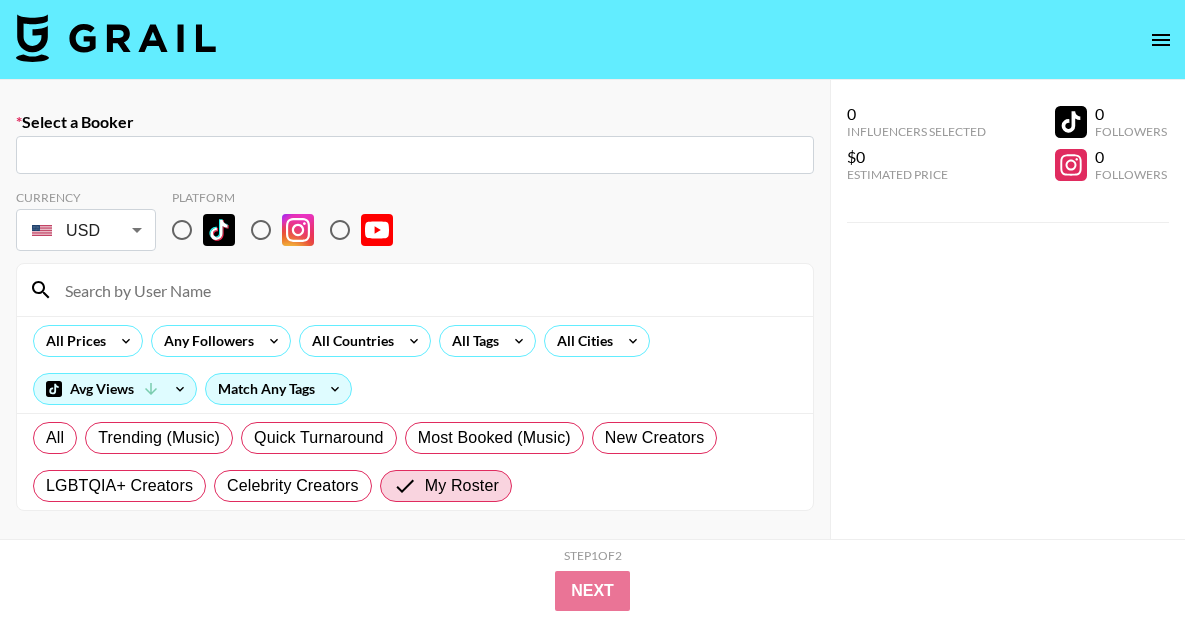 click at bounding box center (415, 155) 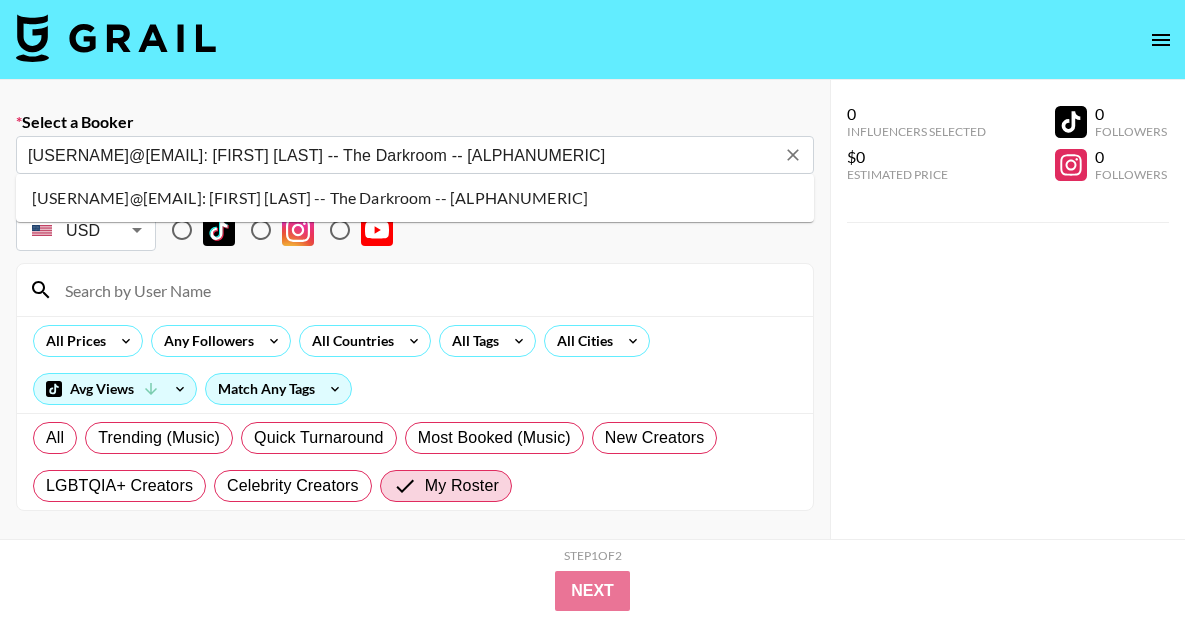type 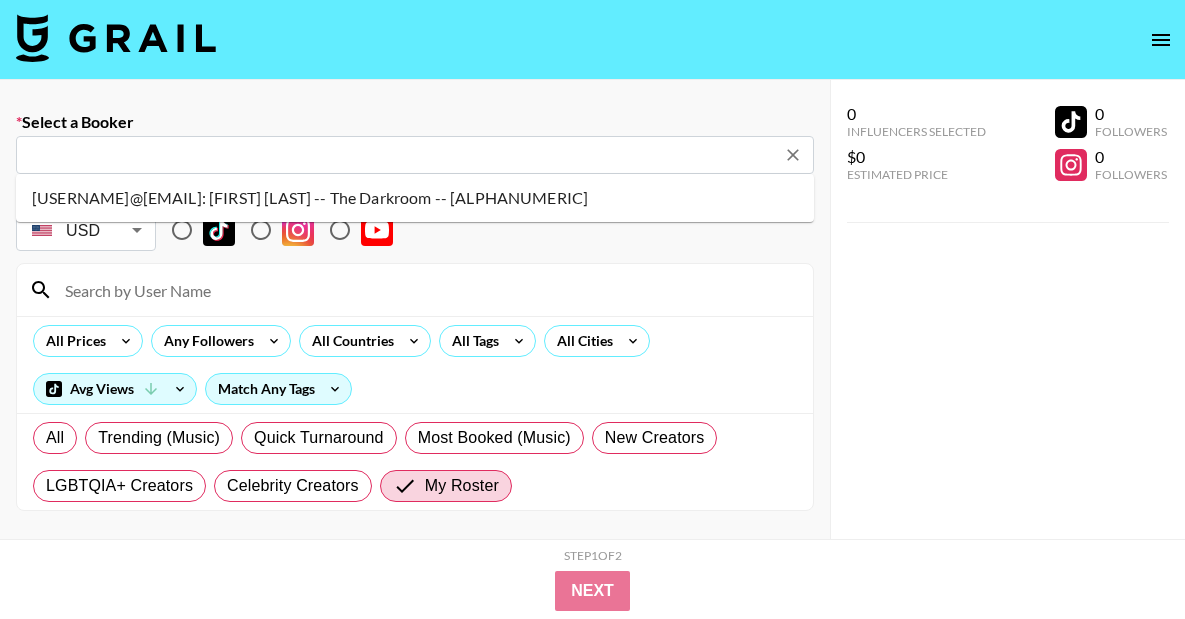 click at bounding box center [427, 290] 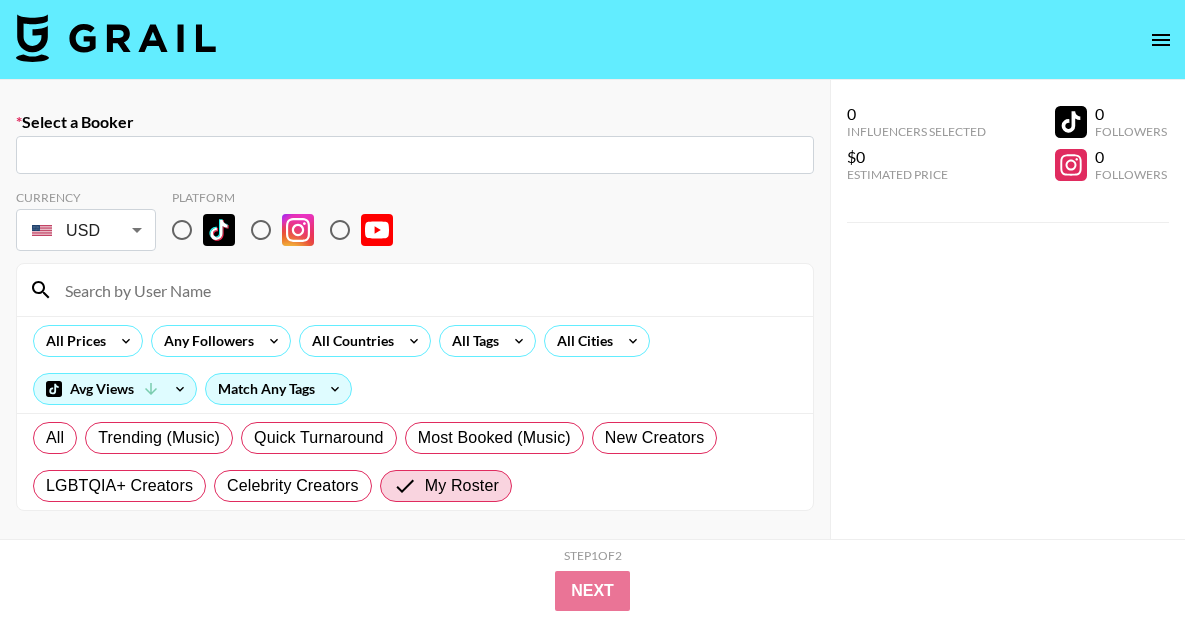 click on "Currency USD USD ​ Platform" at bounding box center (415, 222) 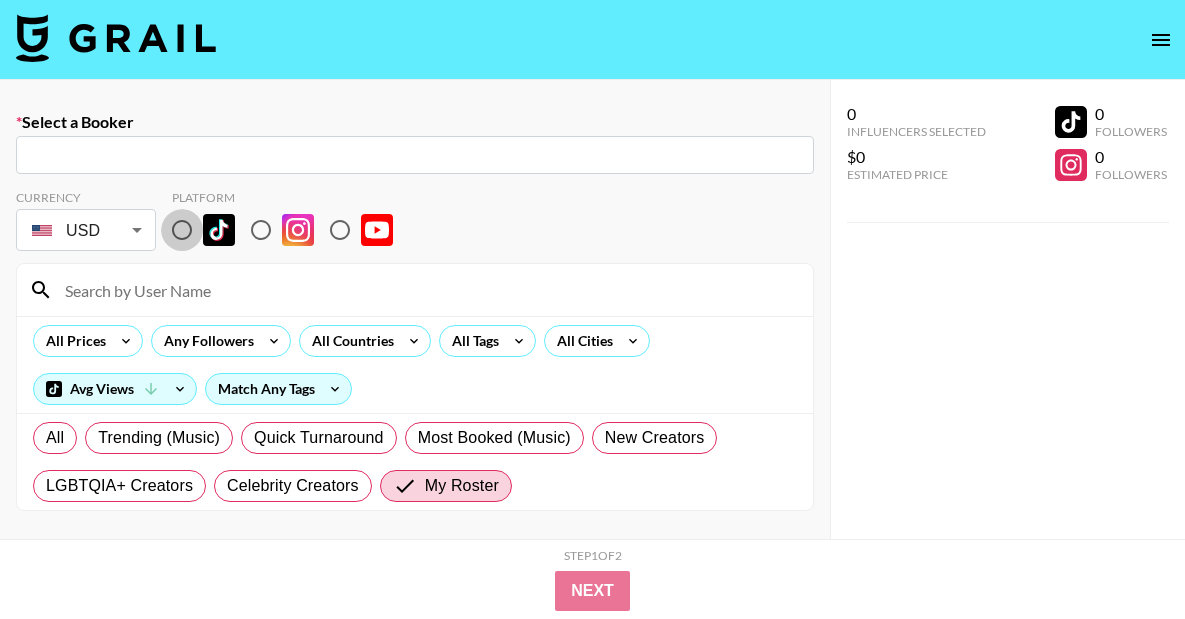 click at bounding box center [182, 230] 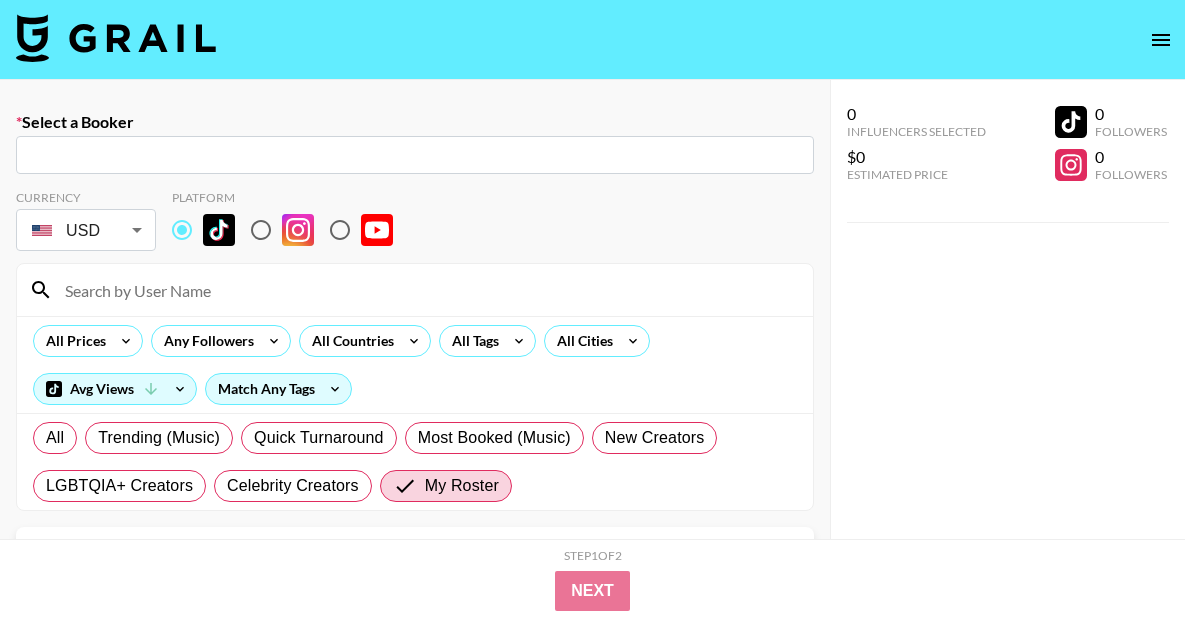 click on "​" at bounding box center [415, 155] 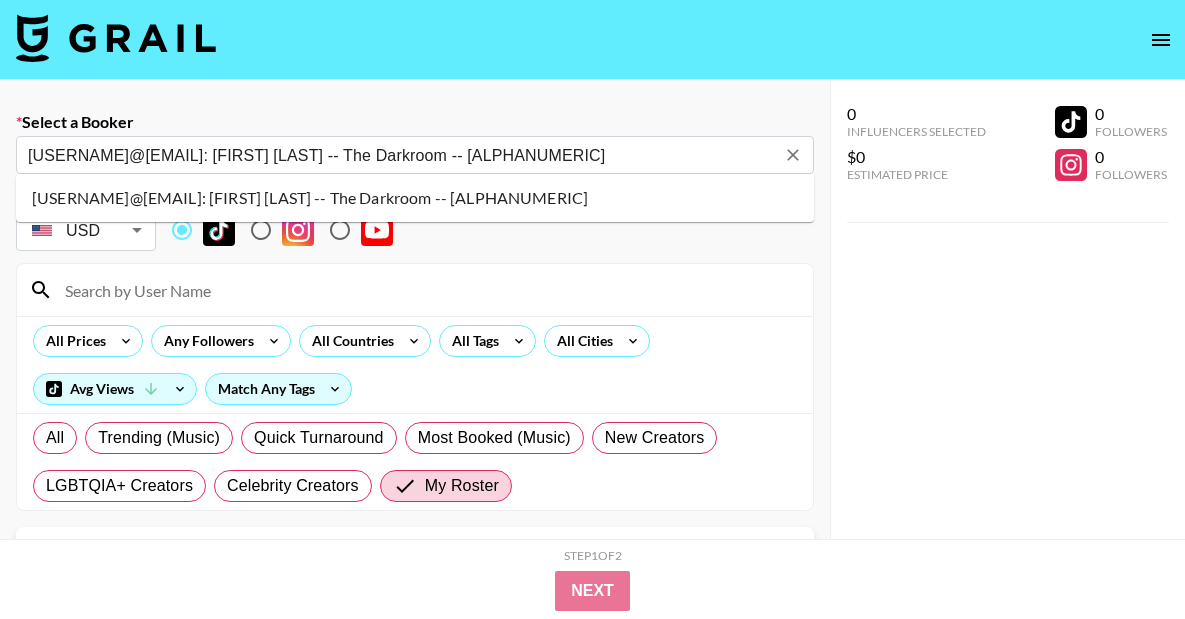 click on "[USERNAME]@[EMAIL]: [FIRST] [LAST] -- The Darkroom -- [ALPHANUMERIC]" at bounding box center (415, 198) 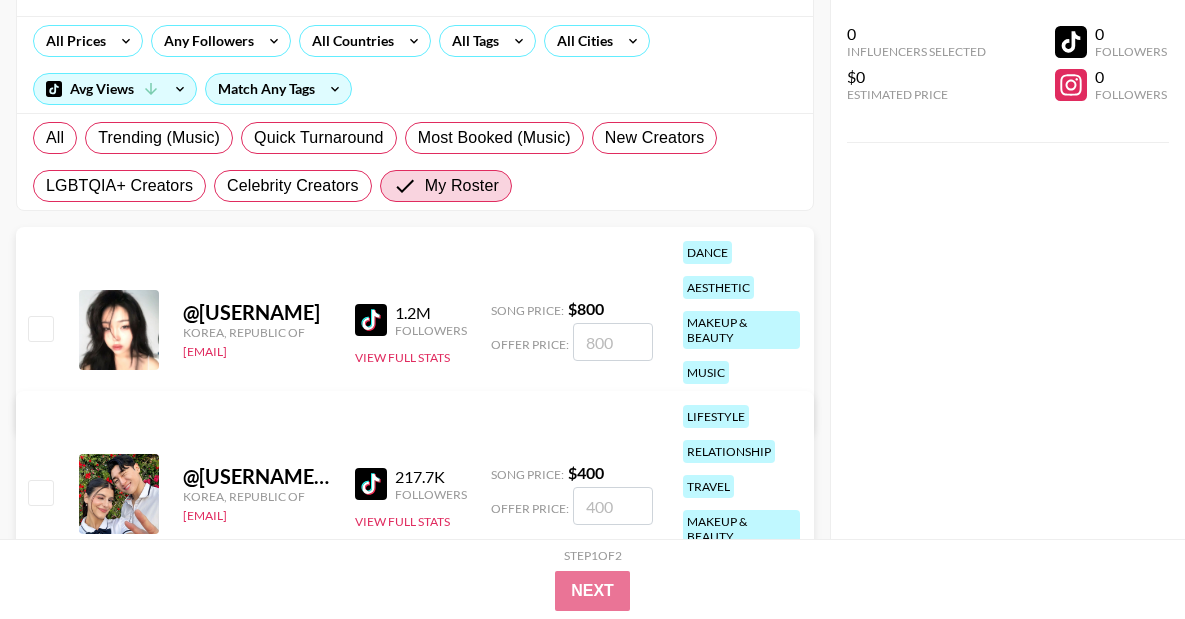 scroll, scrollTop: 362, scrollLeft: 0, axis: vertical 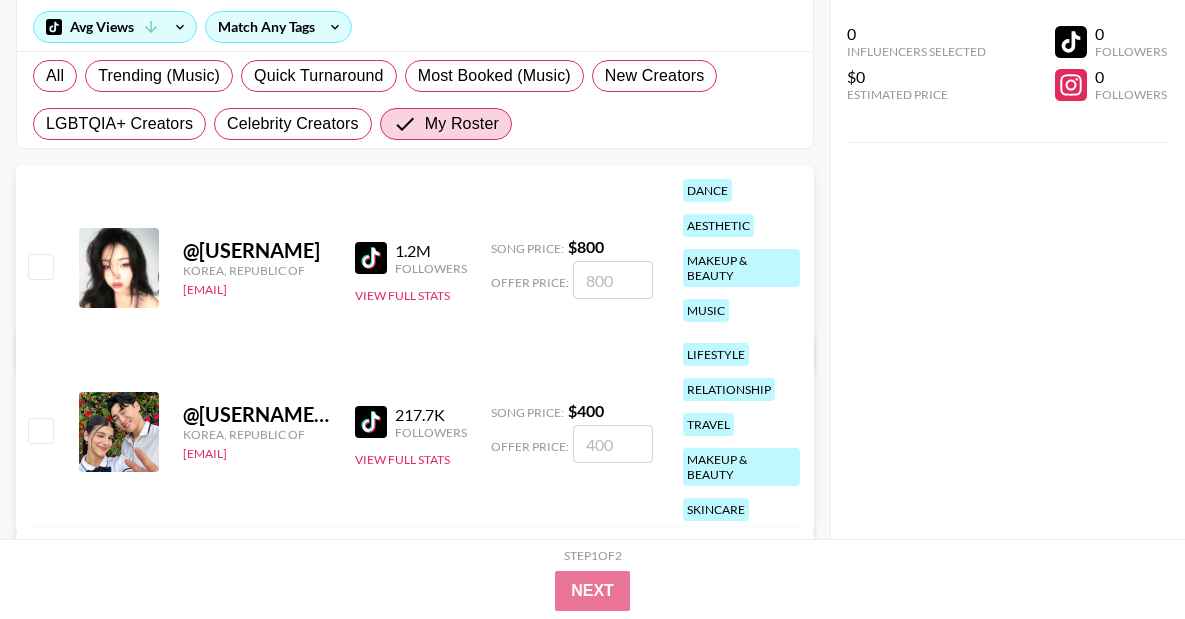 click at bounding box center [613, 280] 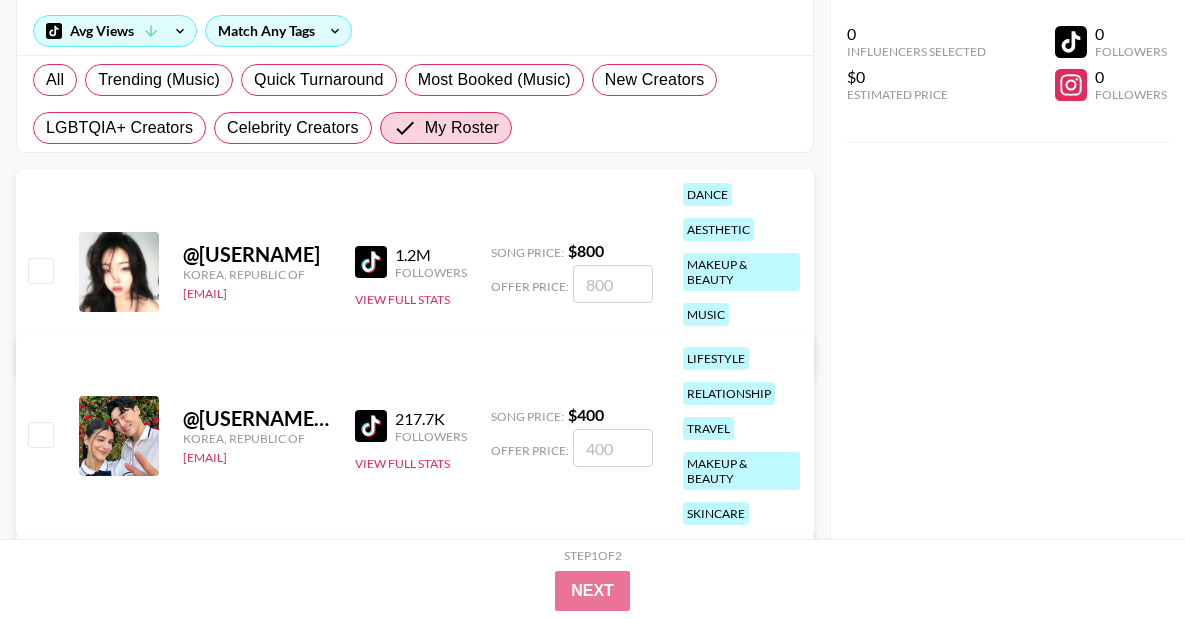 scroll, scrollTop: 354, scrollLeft: 0, axis: vertical 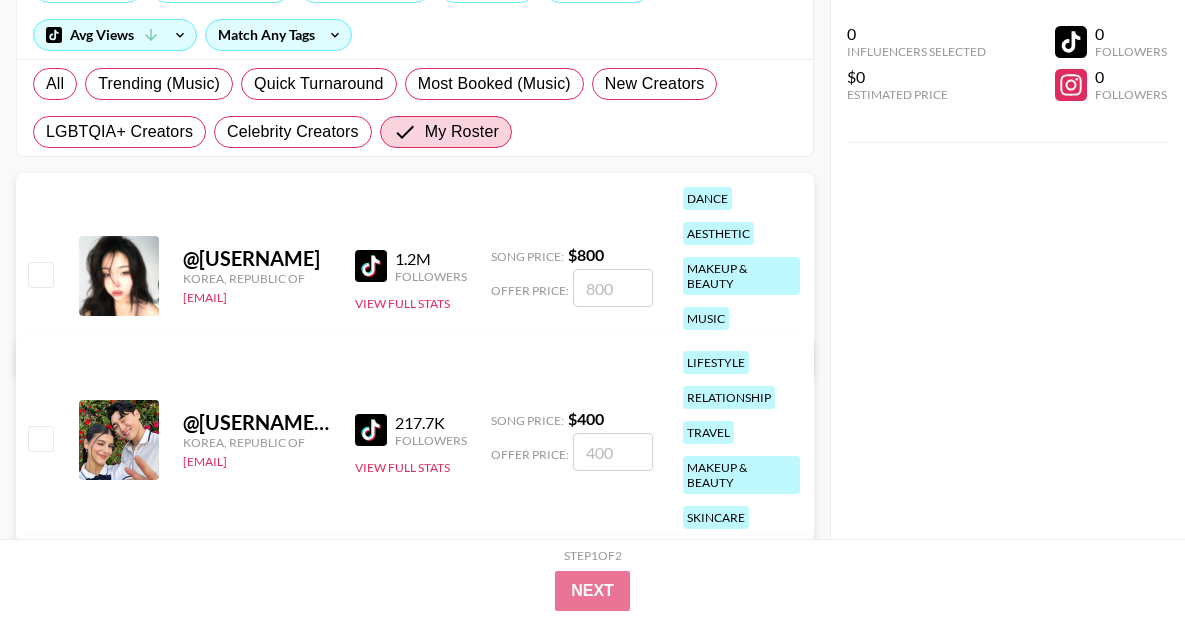 click at bounding box center [40, 274] 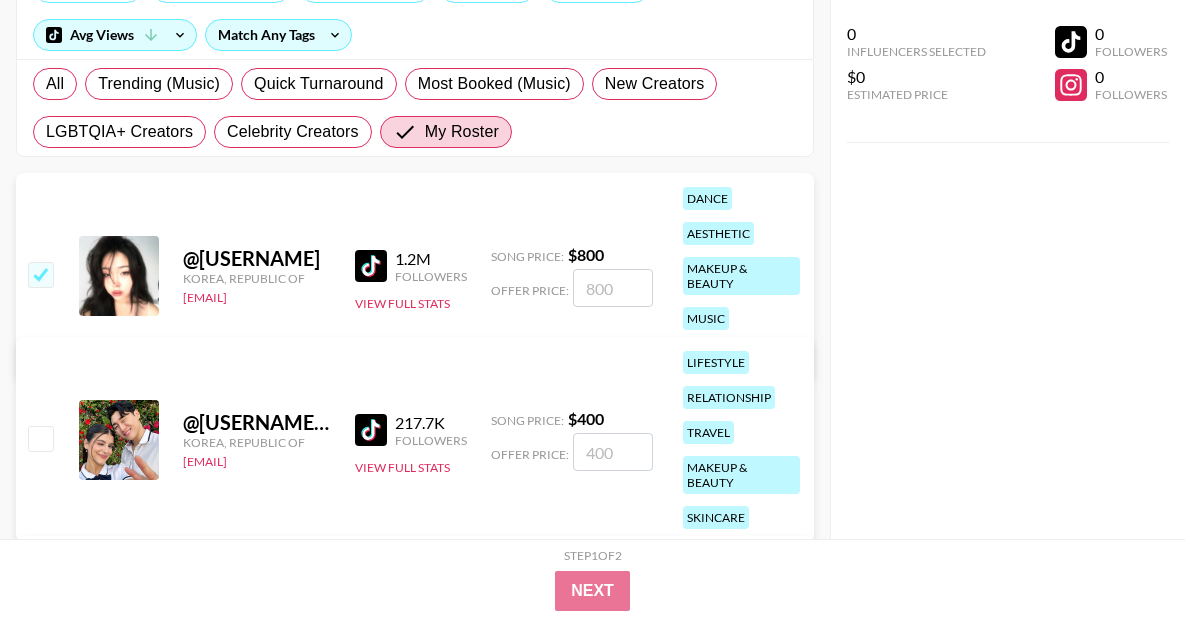 checkbox on "true" 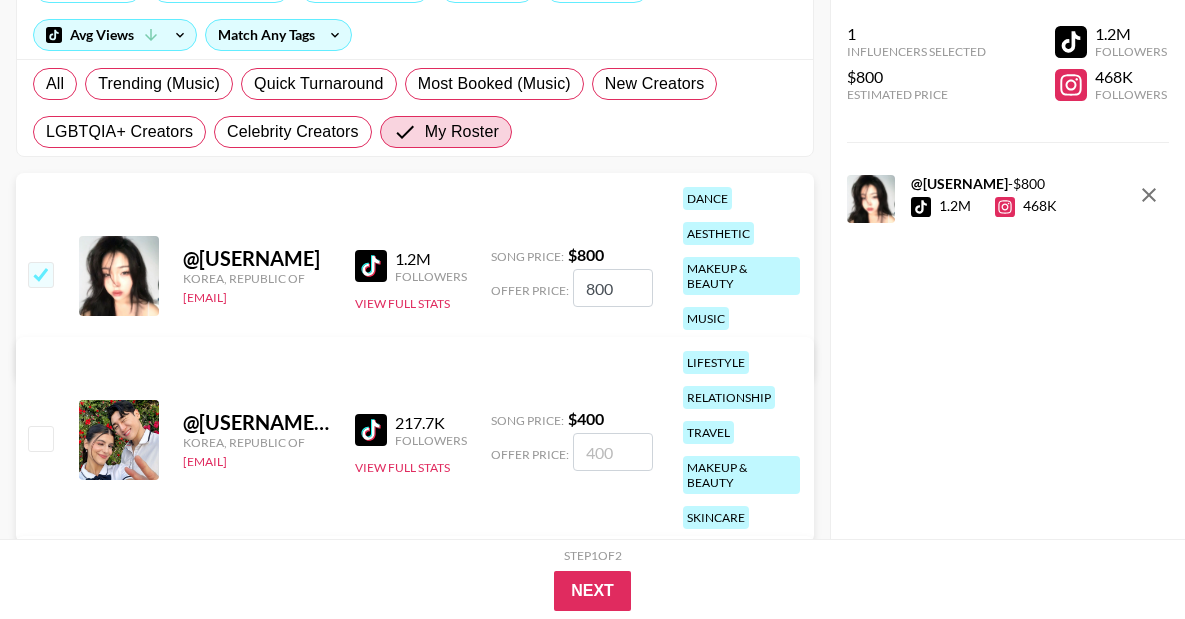click on "800" at bounding box center [613, 288] 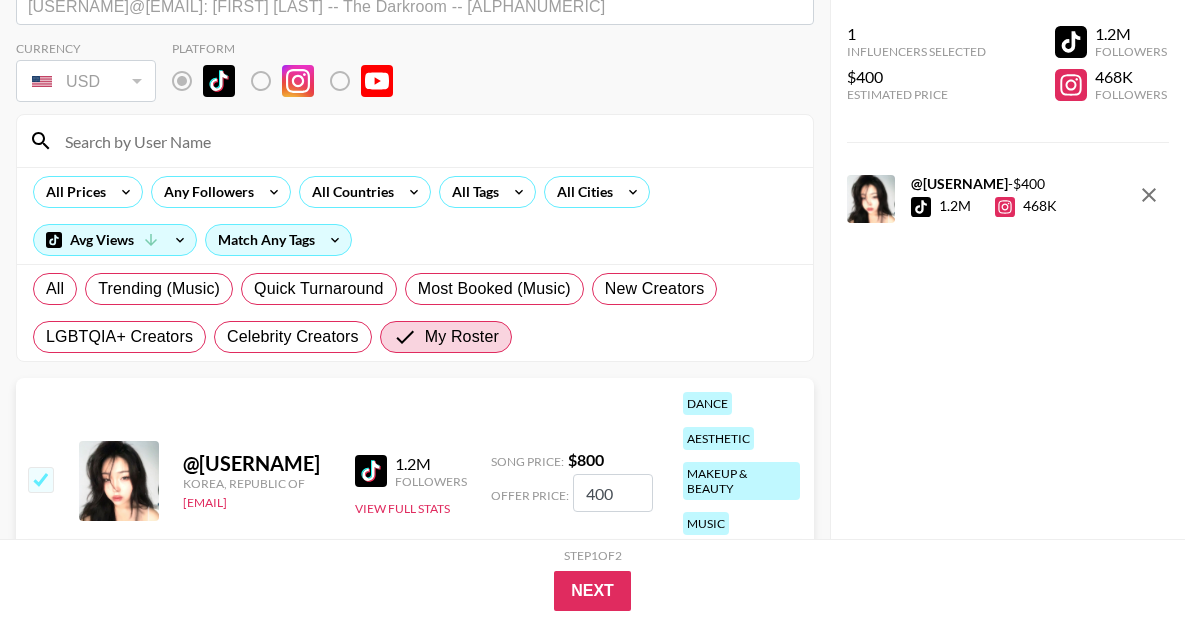 scroll, scrollTop: 0, scrollLeft: 0, axis: both 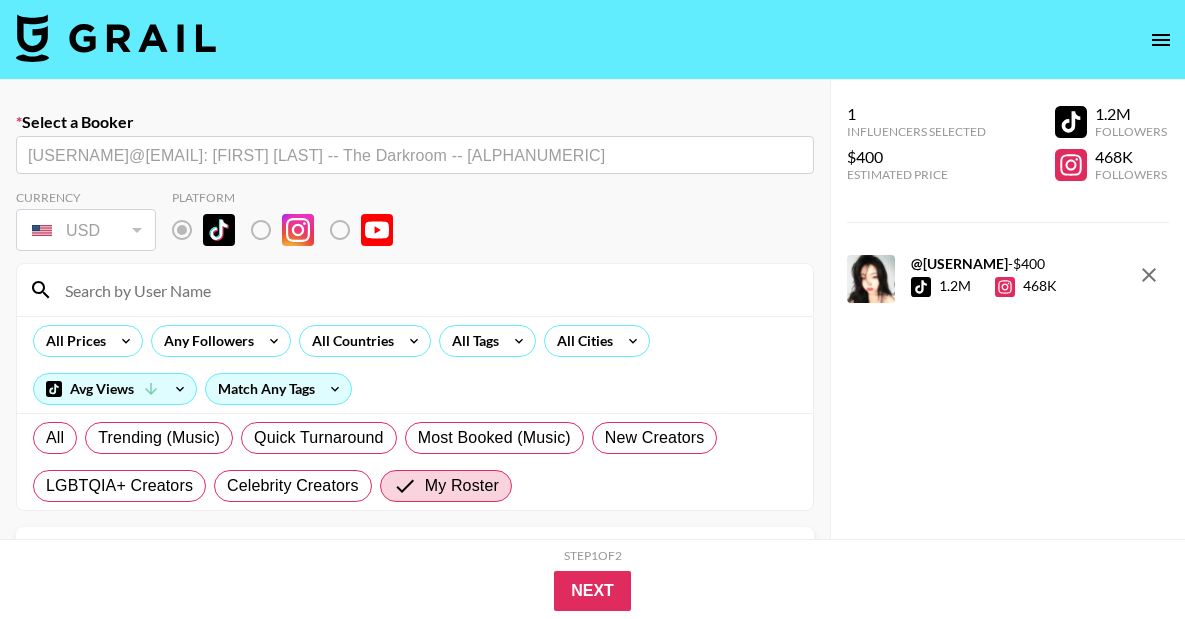 type on "400" 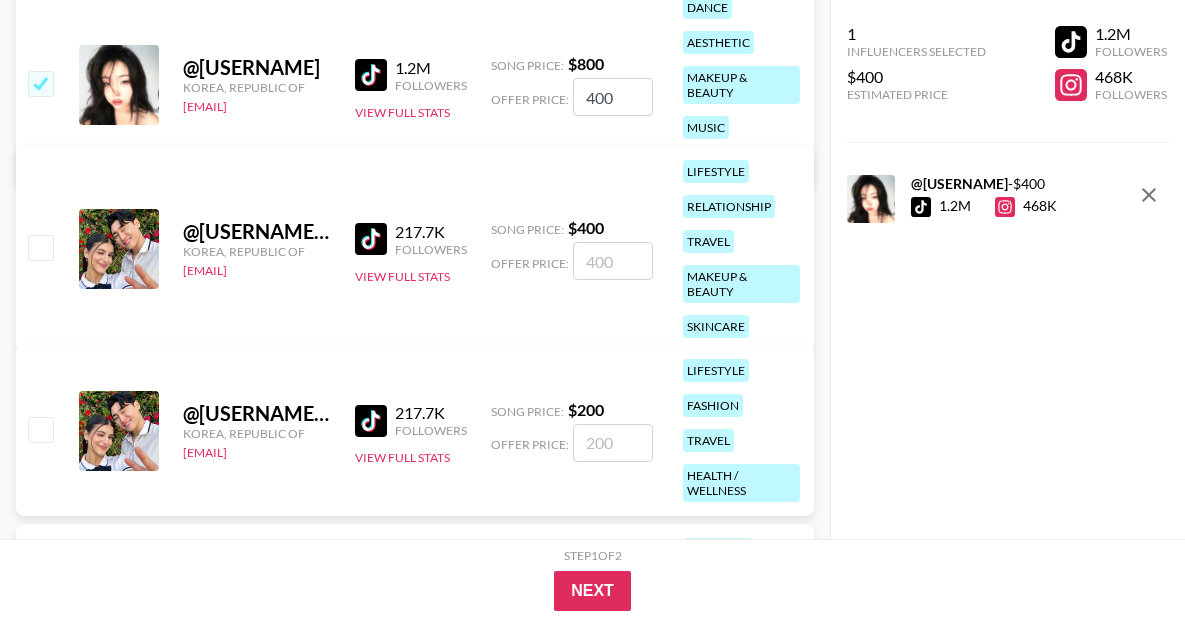 scroll, scrollTop: 590, scrollLeft: 0, axis: vertical 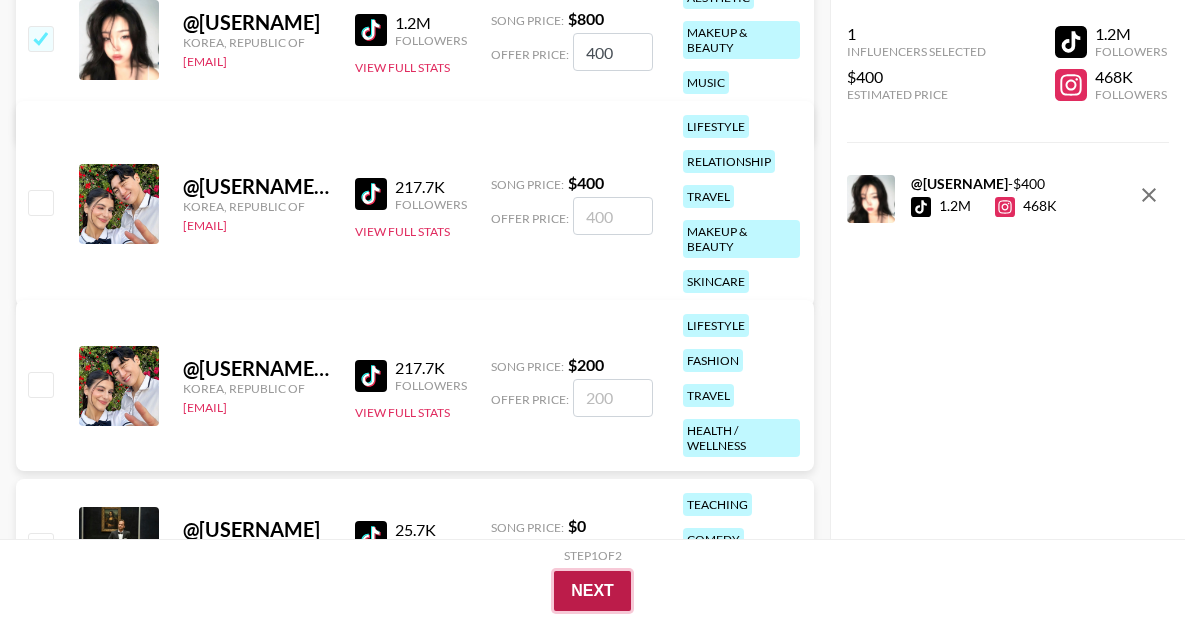 click on "Next" at bounding box center (592, 591) 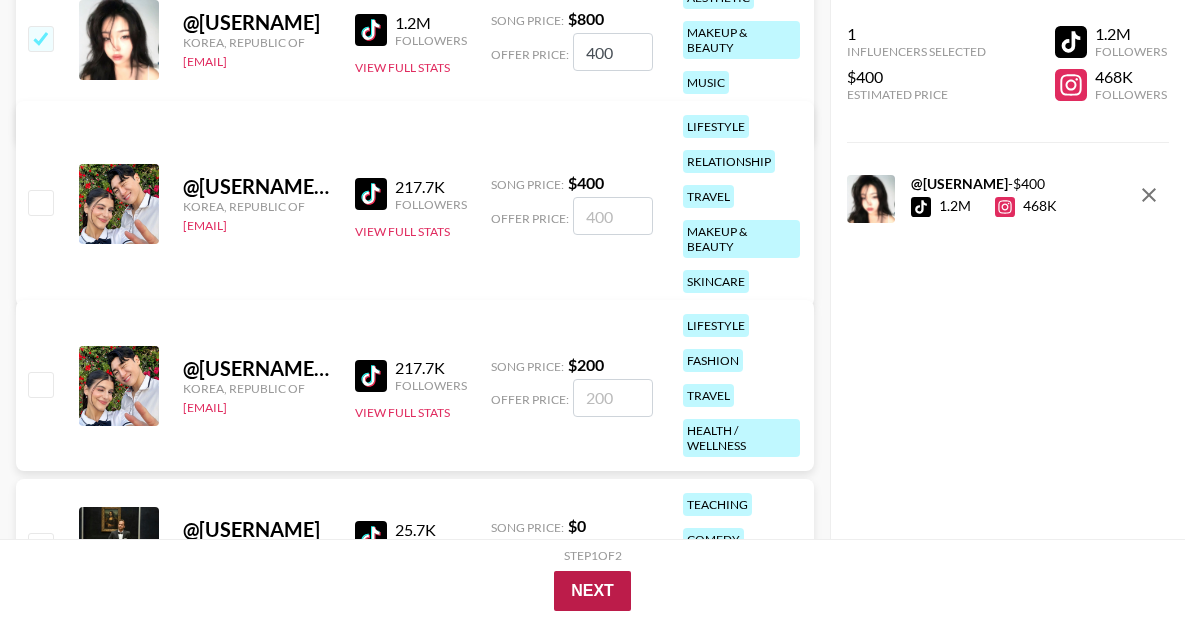 scroll, scrollTop: 365, scrollLeft: 0, axis: vertical 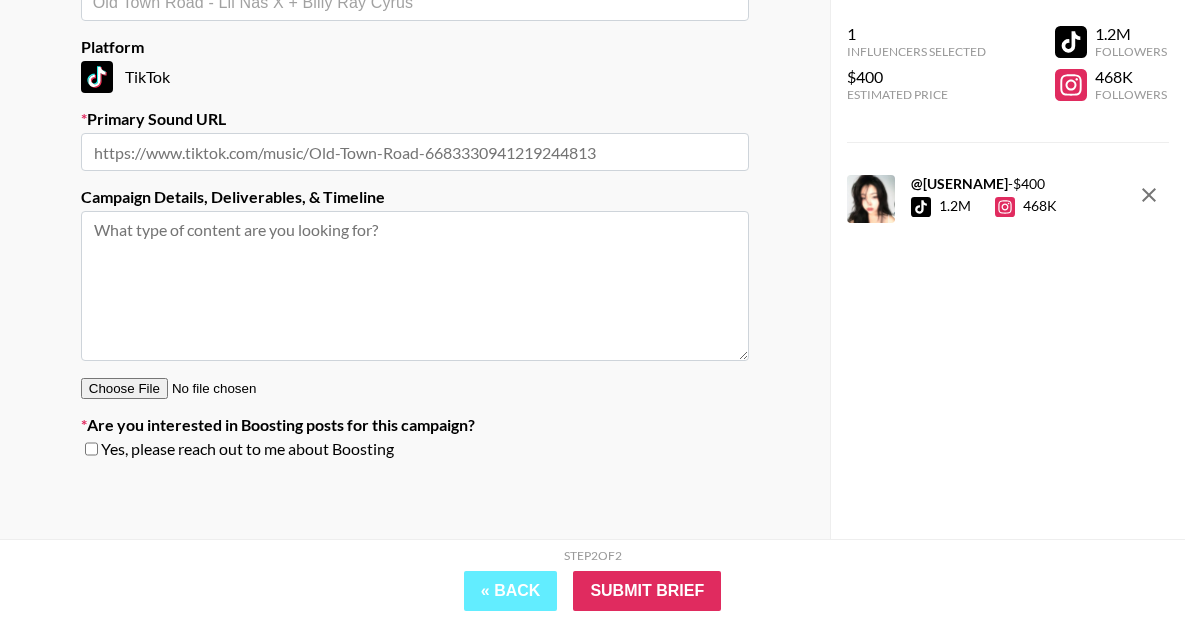 click at bounding box center [415, 286] 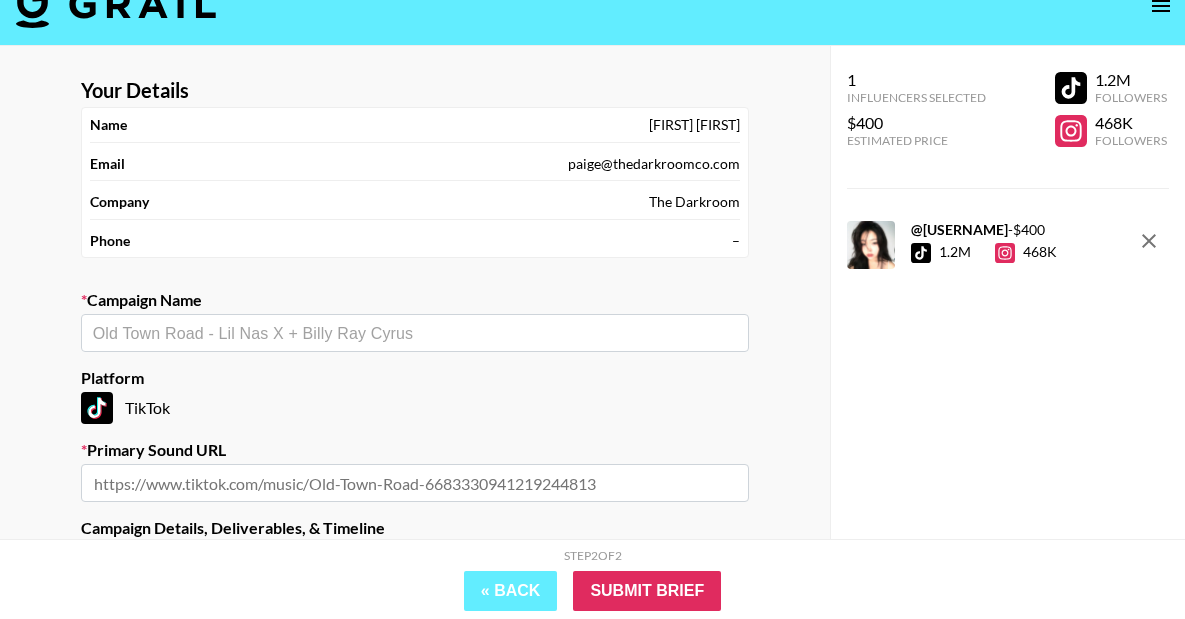 scroll, scrollTop: 35, scrollLeft: 0, axis: vertical 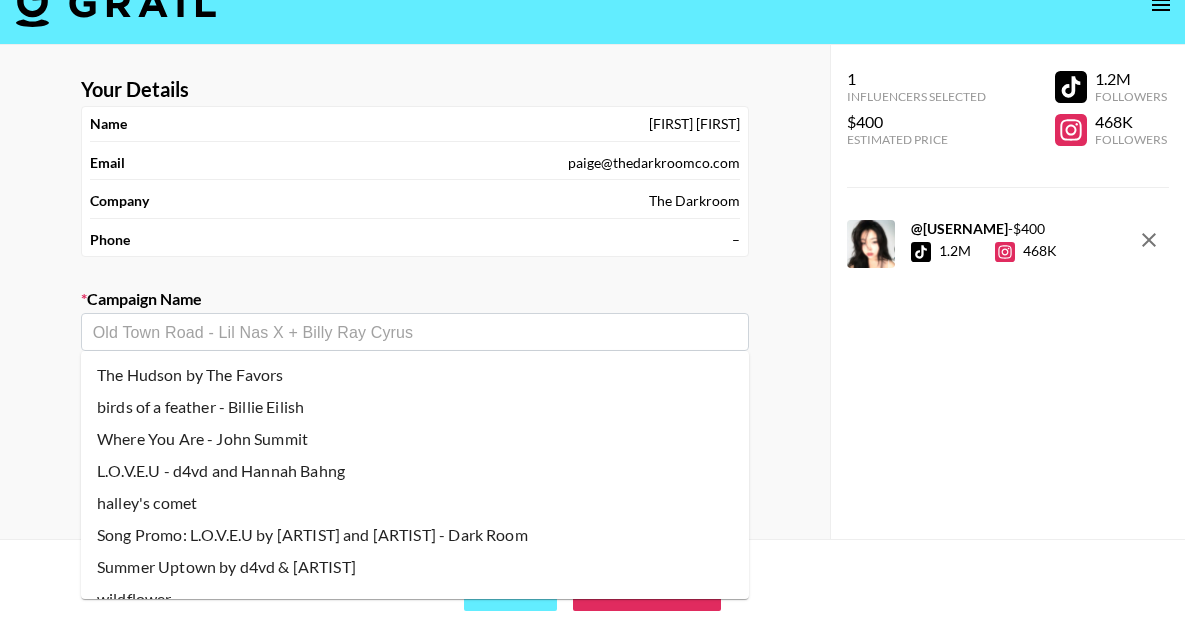 click at bounding box center [415, 332] 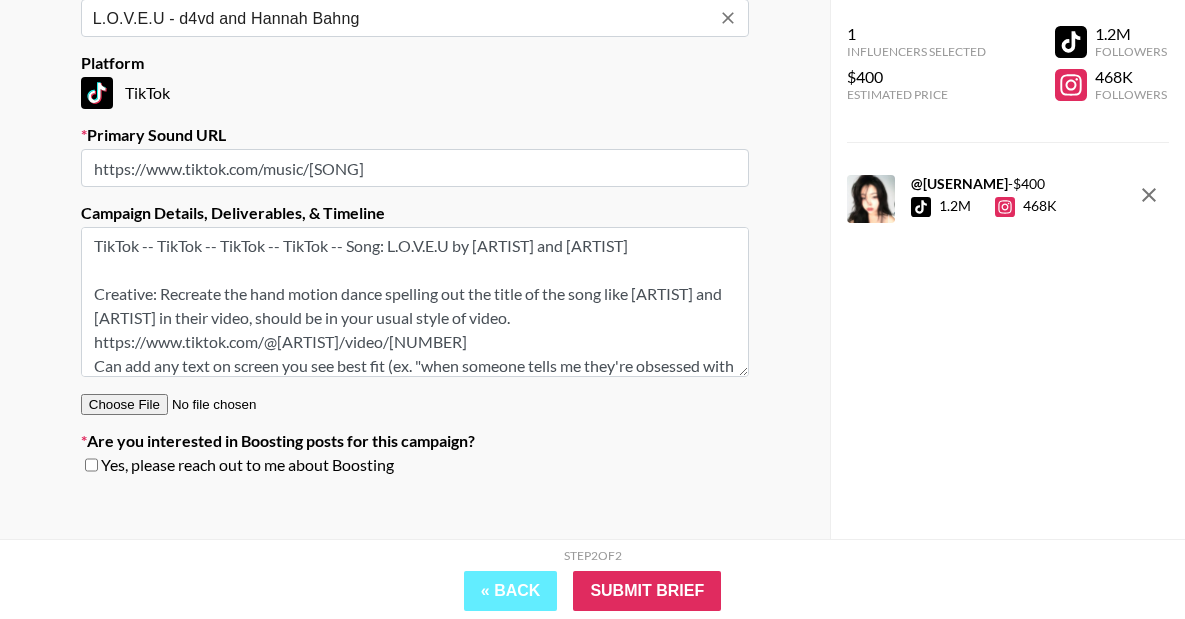 scroll, scrollTop: 365, scrollLeft: 0, axis: vertical 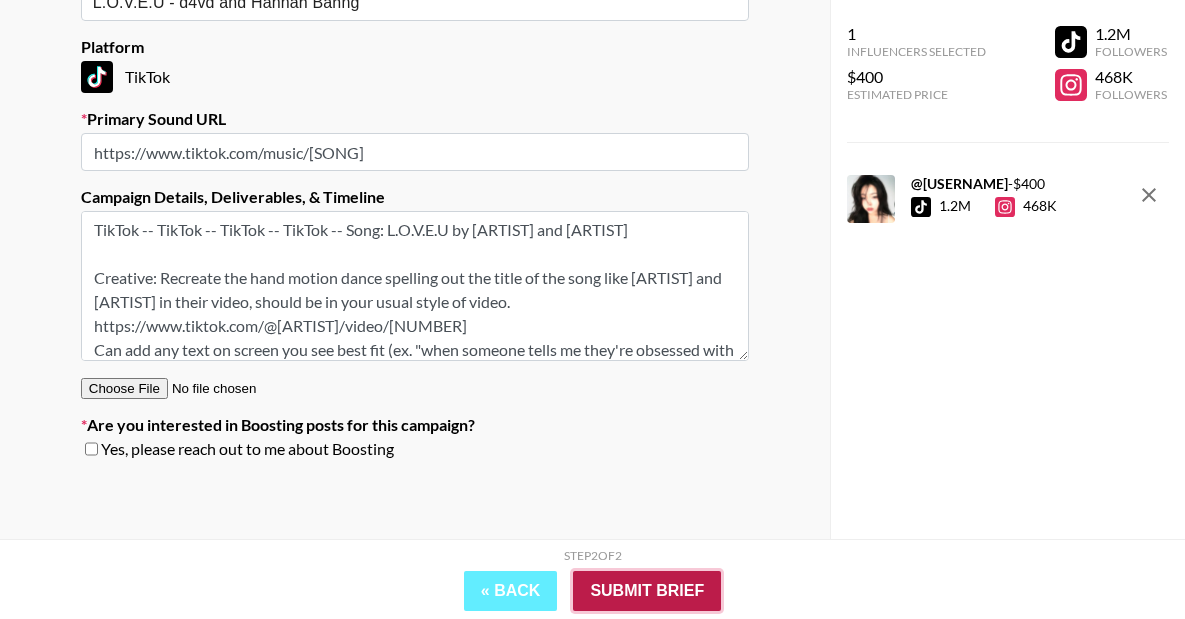 click on "Submit Brief" at bounding box center (647, 591) 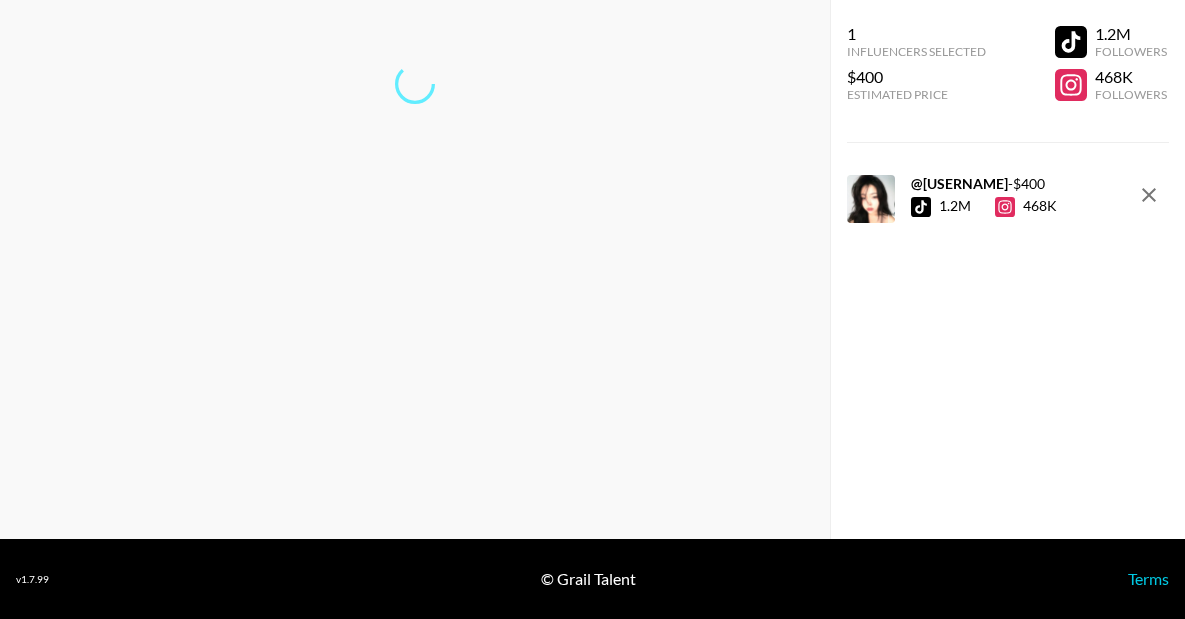 scroll, scrollTop: 80, scrollLeft: 0, axis: vertical 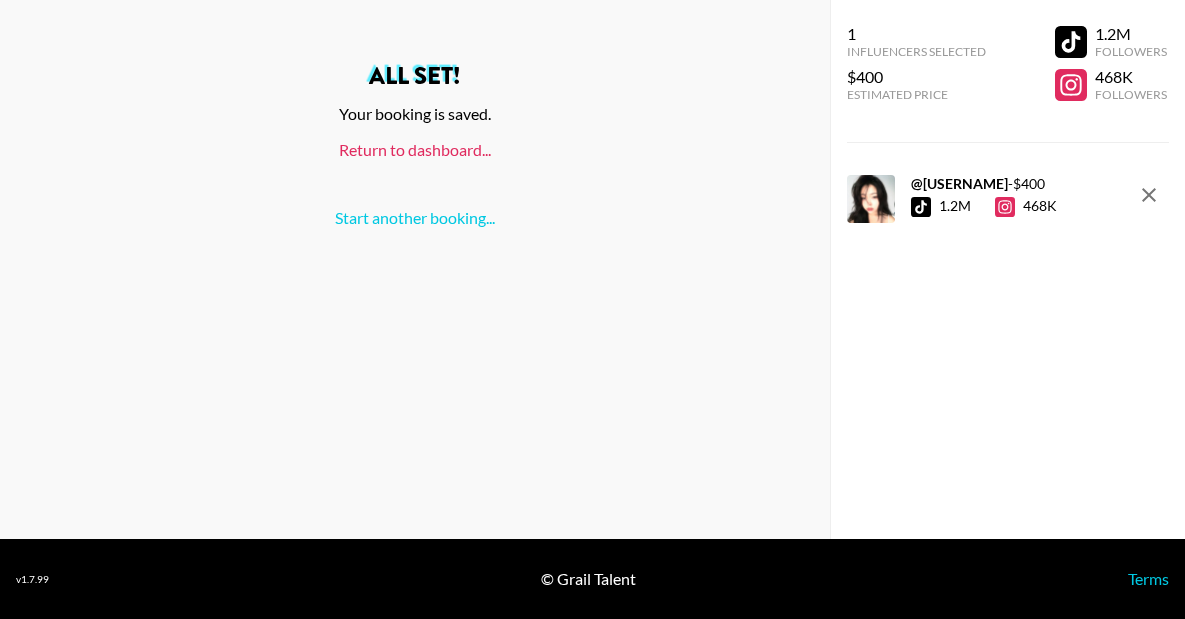 click on "Return to dashboard..." at bounding box center [415, 149] 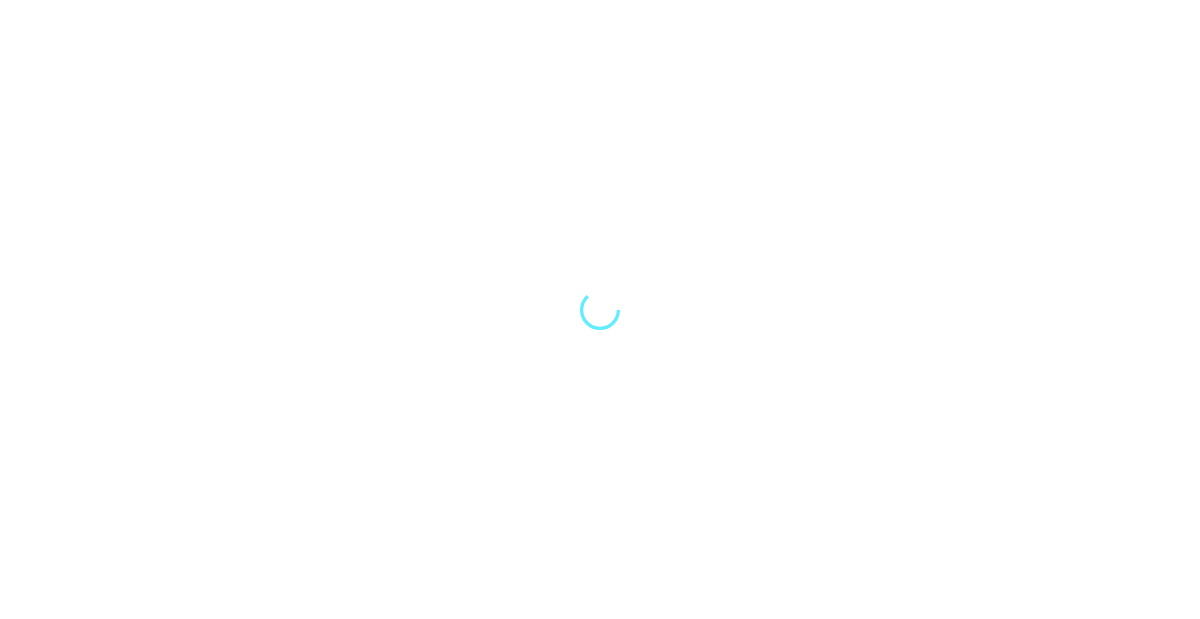 scroll, scrollTop: 0, scrollLeft: 0, axis: both 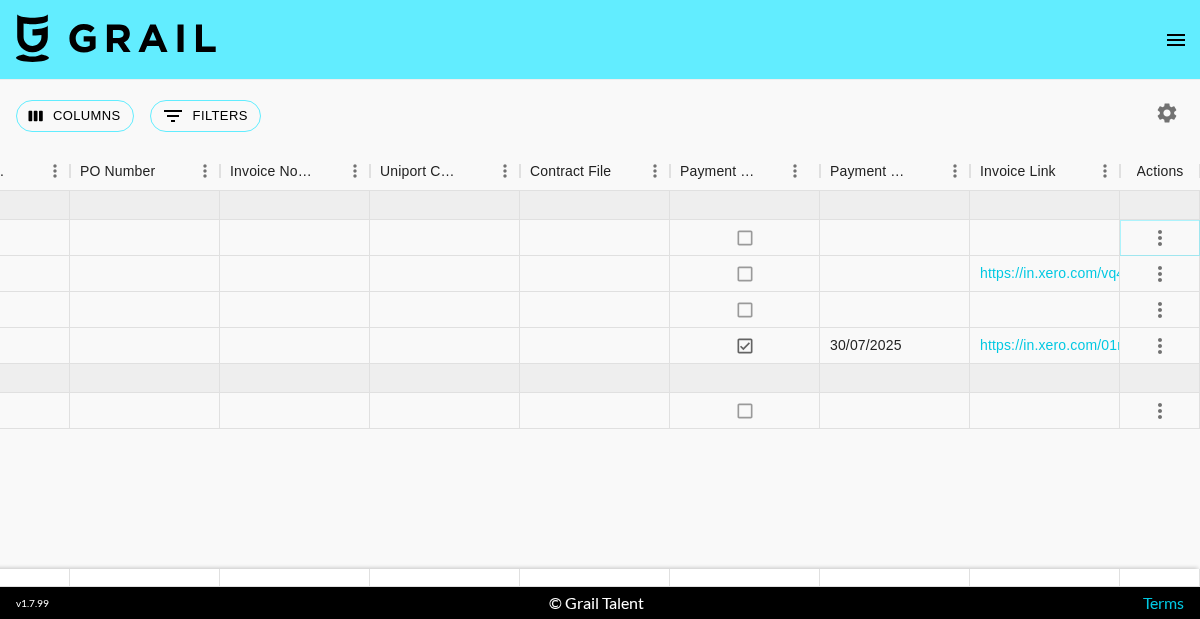 click 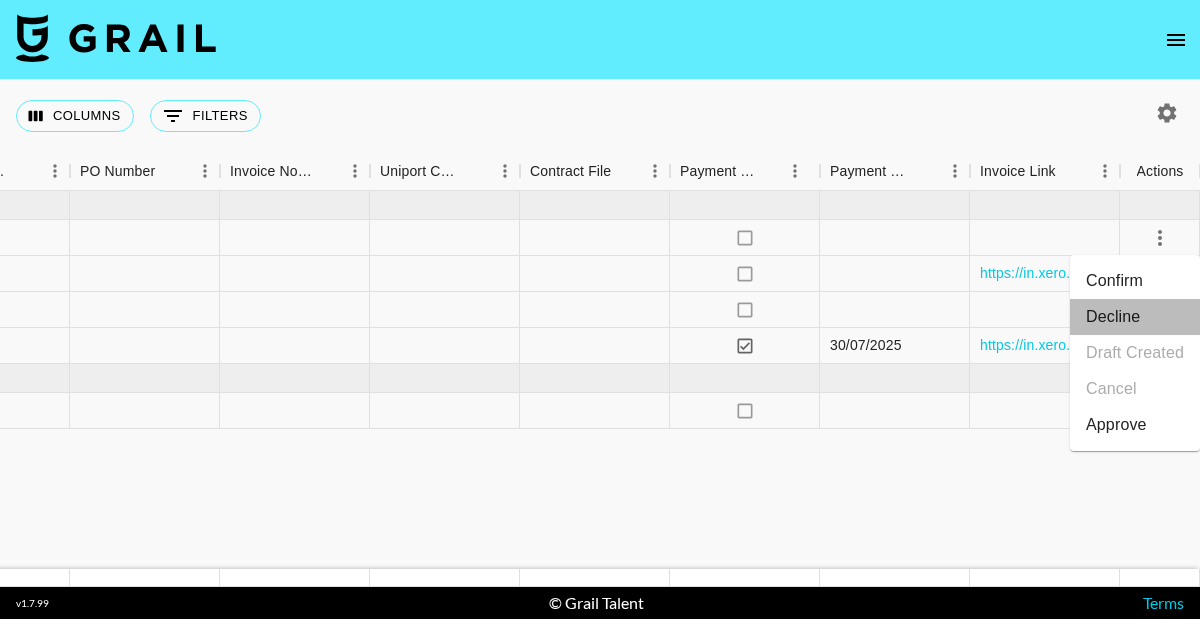 click on "Decline" at bounding box center (1135, 317) 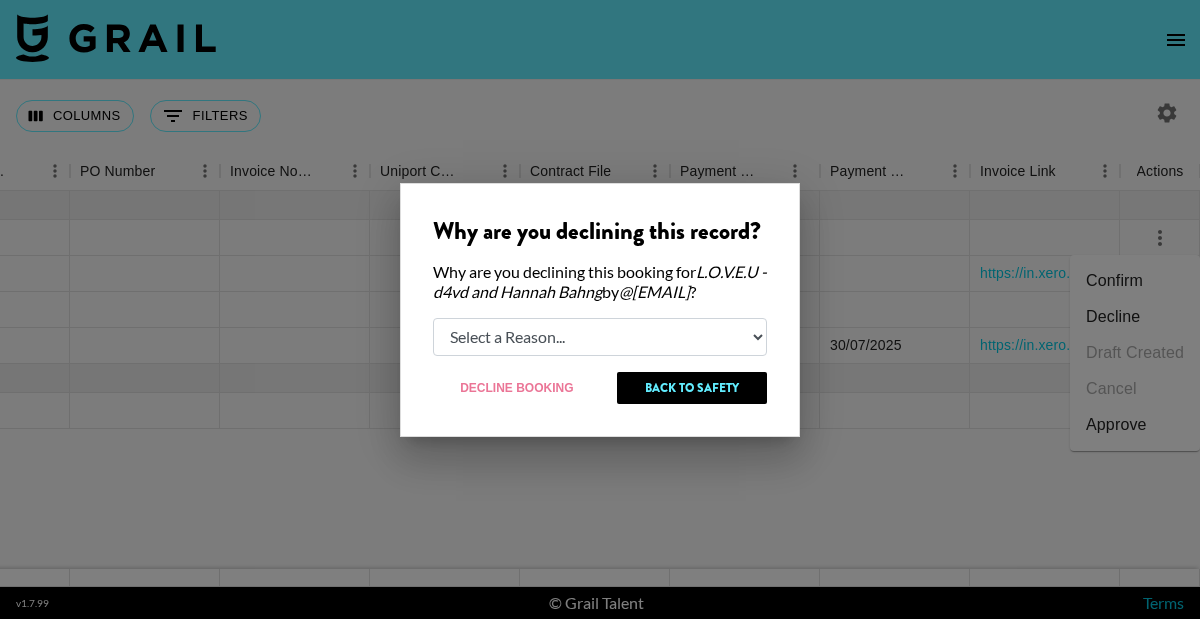 click on "Select a Reason... Relogging this deal due to a data issue The booker cancelled The creator declined" at bounding box center (600, 337) 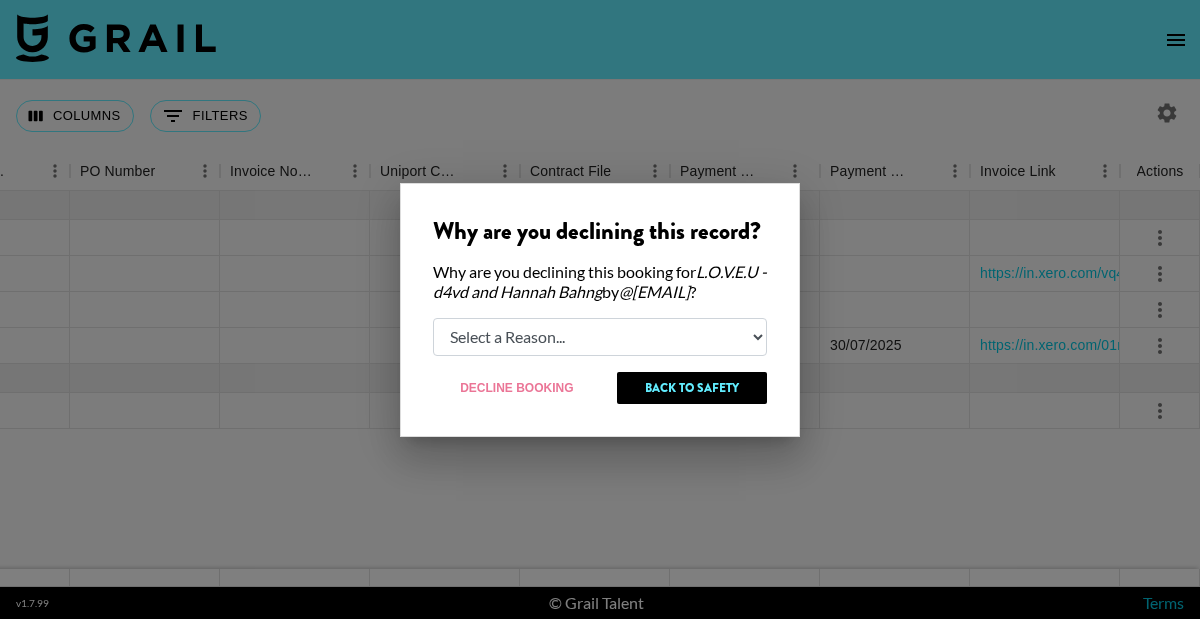 click on "Select a Reason... Relogging this deal due to a data issue The booker cancelled The creator declined" at bounding box center [600, 337] 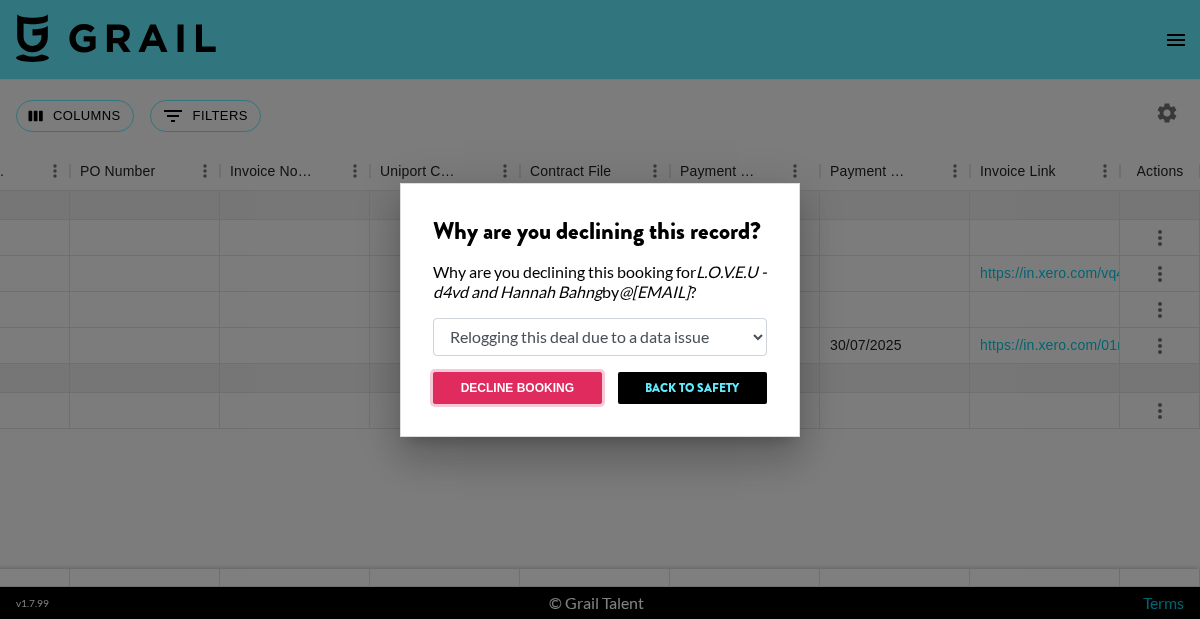 click on "Decline Booking" at bounding box center (517, 388) 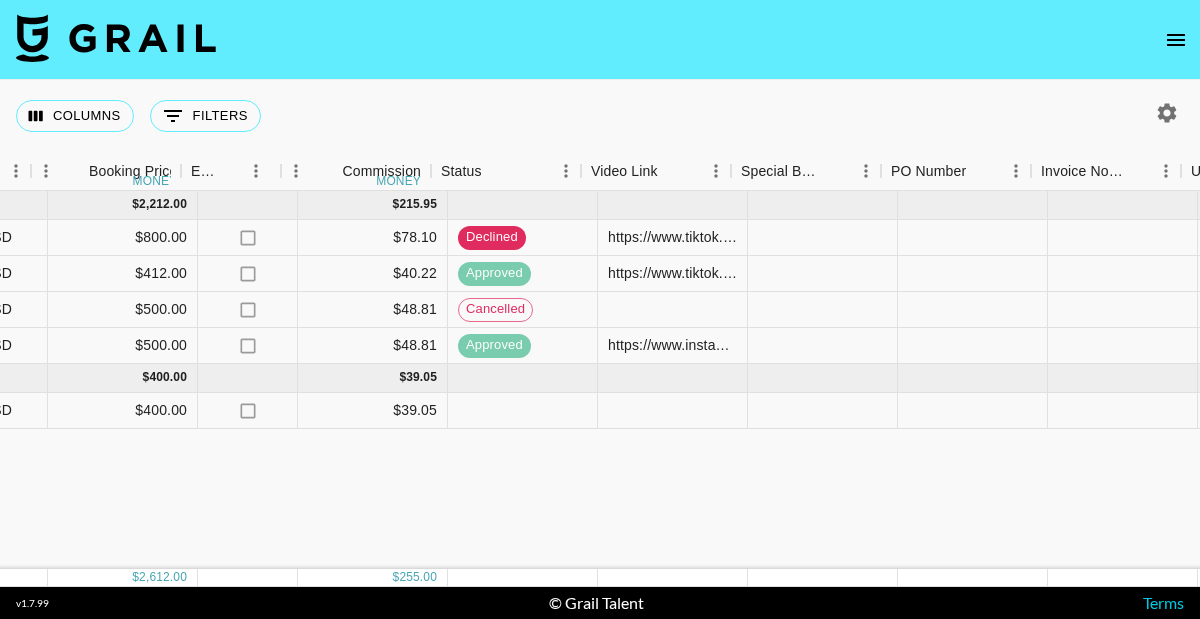 scroll, scrollTop: 0, scrollLeft: 1237, axis: horizontal 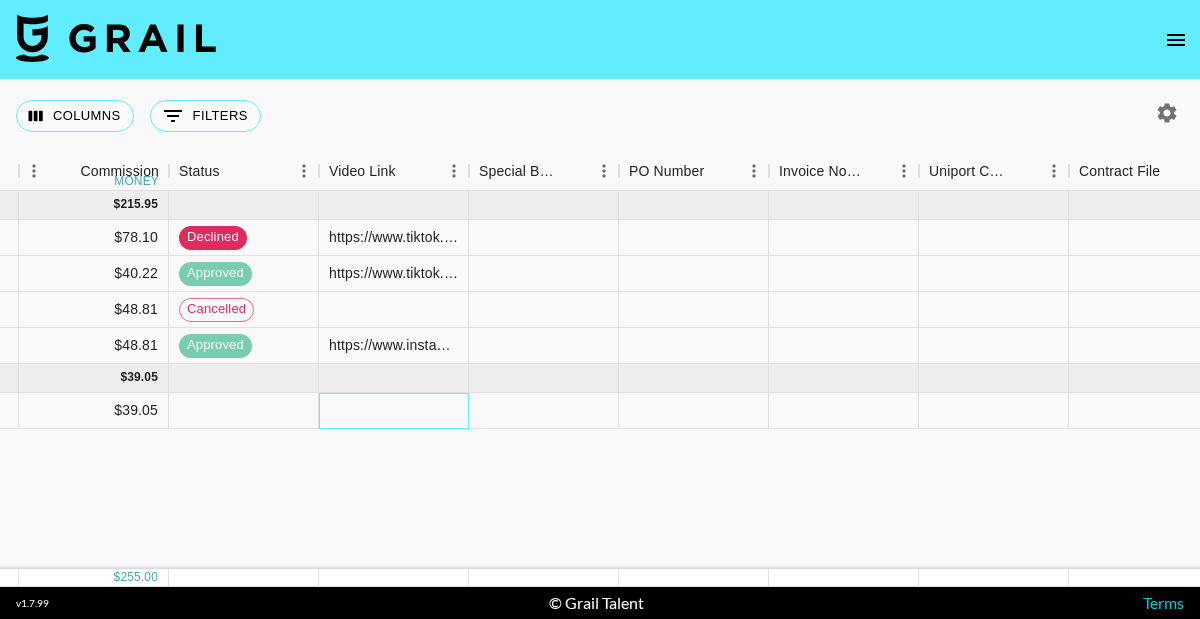 click at bounding box center [394, 411] 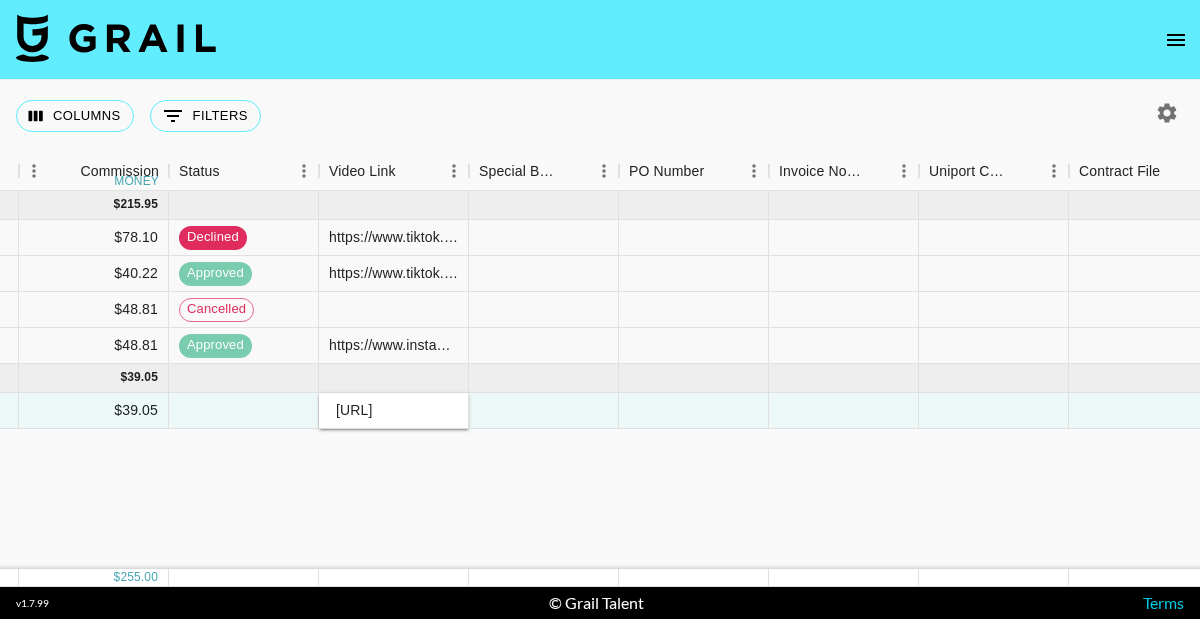 scroll, scrollTop: 0, scrollLeft: 456, axis: horizontal 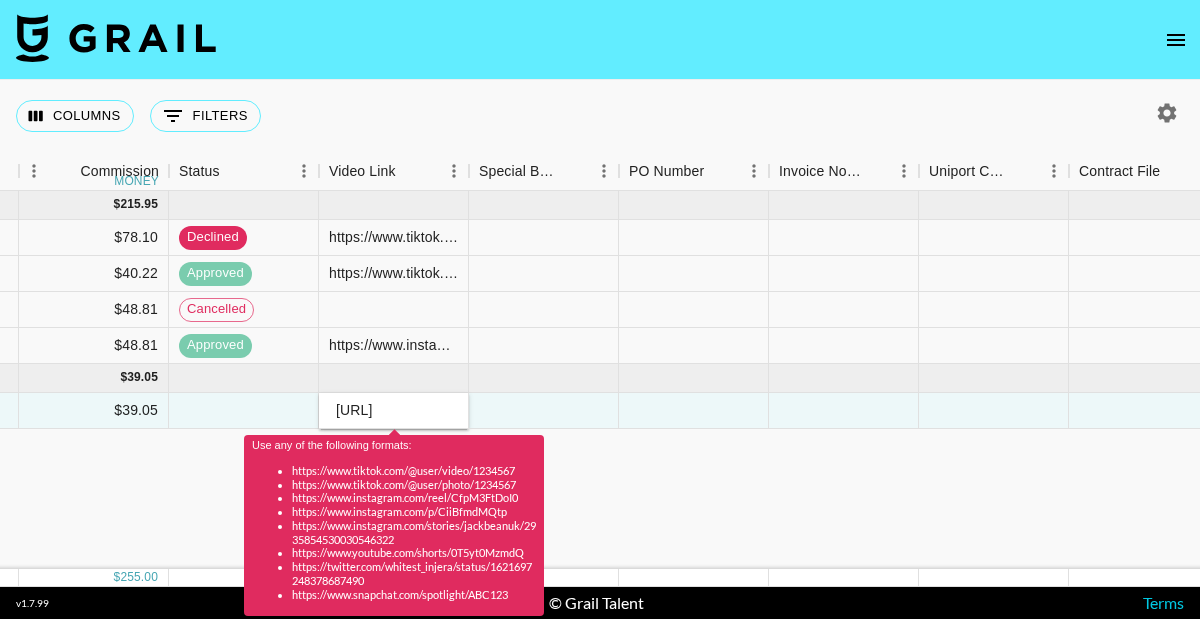 click on "Jul '25  ( 4 ) $ 2,212.00 $ 215.95 recM3Y7Uv3HeJouOr jui.lee erin.oconnell@grail-talent.com The Darkroom paige@thedarkroomco.com L.O.V.E.U - d4vd and Hannah Bahng  Jul '25  USD $800.00 no $78.10 declined https://www.tiktok.com/@jui.lee/video/7533679104818810130?_t=ZN-8yWKxc8tlhe&_r=1 no rectFyFQN0nvM4r5O jui.lee erin.oconnell@grail-talent.com The Parche Network flor@theparchenetwork.com Big Girls Don't Cry x Tender Misfit Jul '25  USD $412.00 no $40.22 approved https://www.tiktok.com/@jui.lee/video/7533238654148332808?_t=ZN-8yUKx84PvGQ&_r=1 no https://in.xero.com/vq4Cd8nO7XDgw9l4aMVeQKD7rl5KcICeujG3YyC9 recdQGryNJuRmwcap jui.lee erin.oconnell@grail-talent.com The Parche Network natalia@theparchenetwork.com Rosé x Messy Jul '25  USD $500.00 no $48.81 cancelled no recI3rH1BaO0P2dNX jui.lee erin.oconnell@grail-talent.com The Parche Network natalia@theparchenetwork.com Rosé x Messy Jul '25  USD $500.00 no $48.81 approved yes 30/07/2025 https://in.xero.com/01rgZkRKmPNs42omDbB2D7cuLzRDm2GmE0A6UipL Aug '25  ( 1 )" at bounding box center (89, 380) 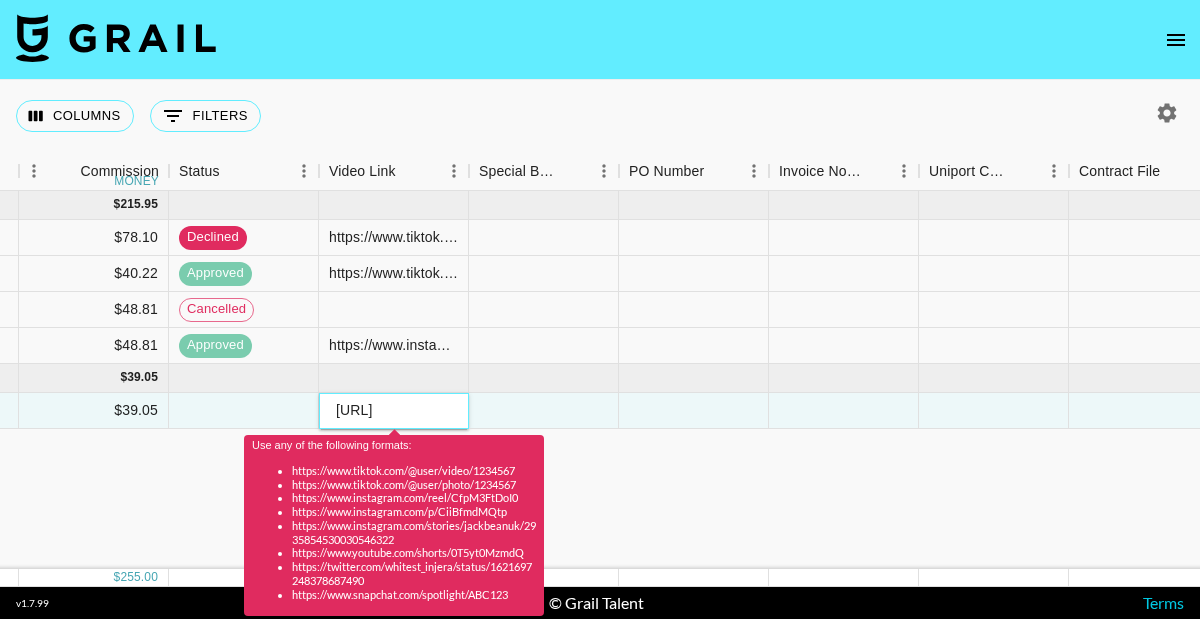 click on "vhttps://www.tiktok.com/@jui.lee/video/7533679104818810130?_t=ZN-8yWKxc8tlhe&_r=1" at bounding box center (393, 410) 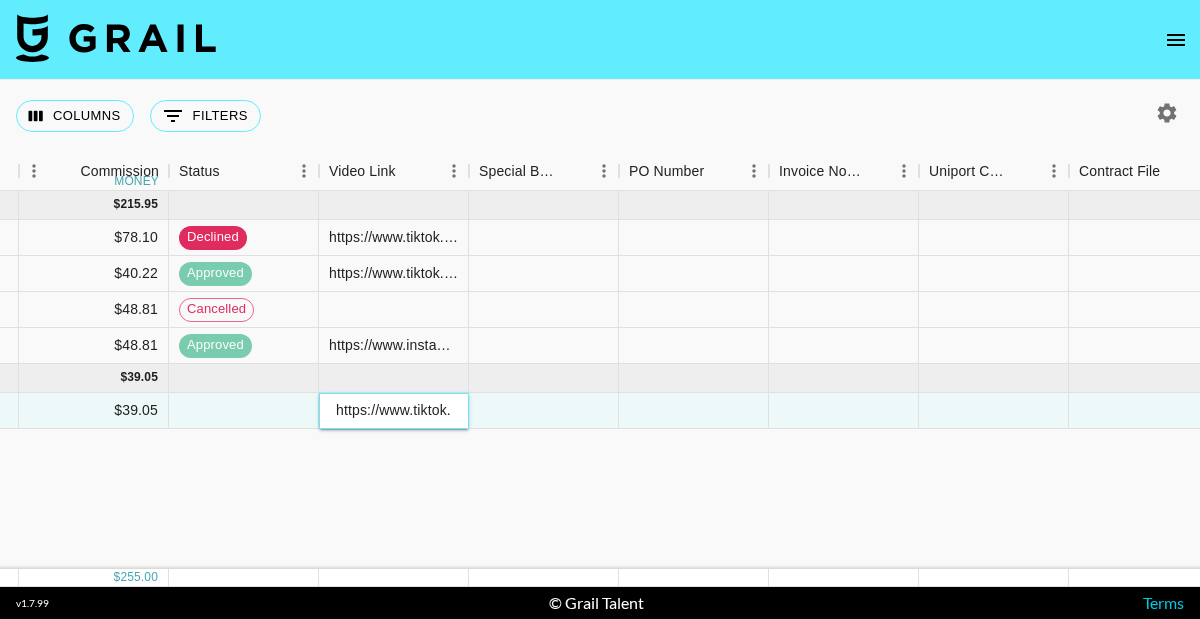 type on "https://www.tiktok.com/@jui.lee/video/7533679104818810130?_t=ZN-8yWKxc8tlhe&_r=1" 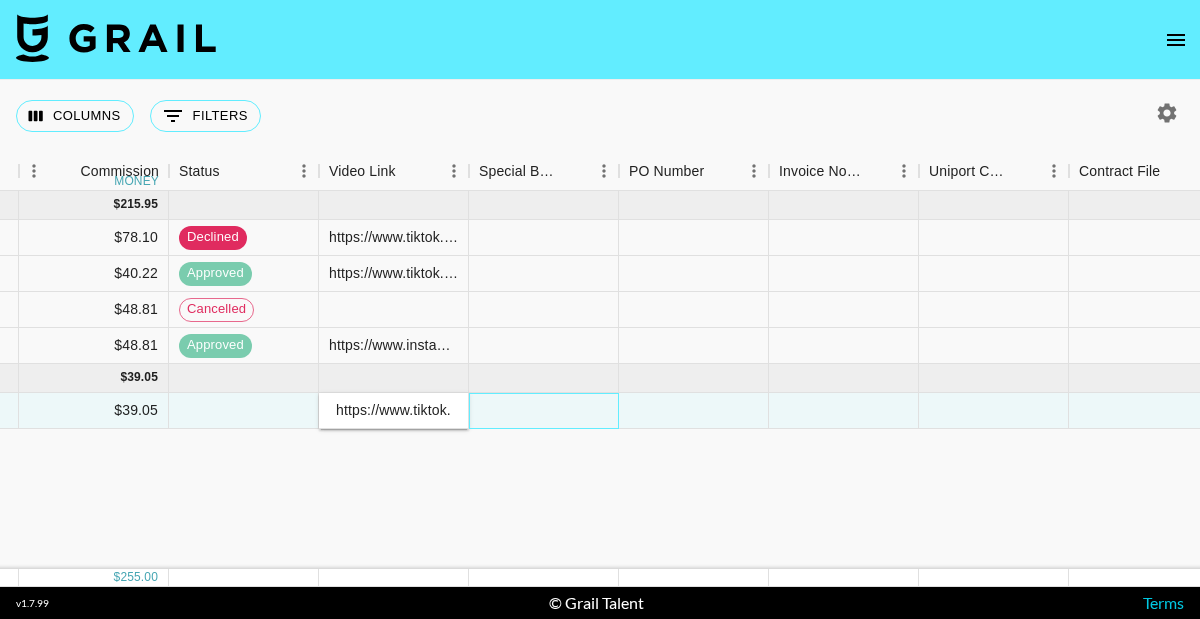 click at bounding box center (544, 411) 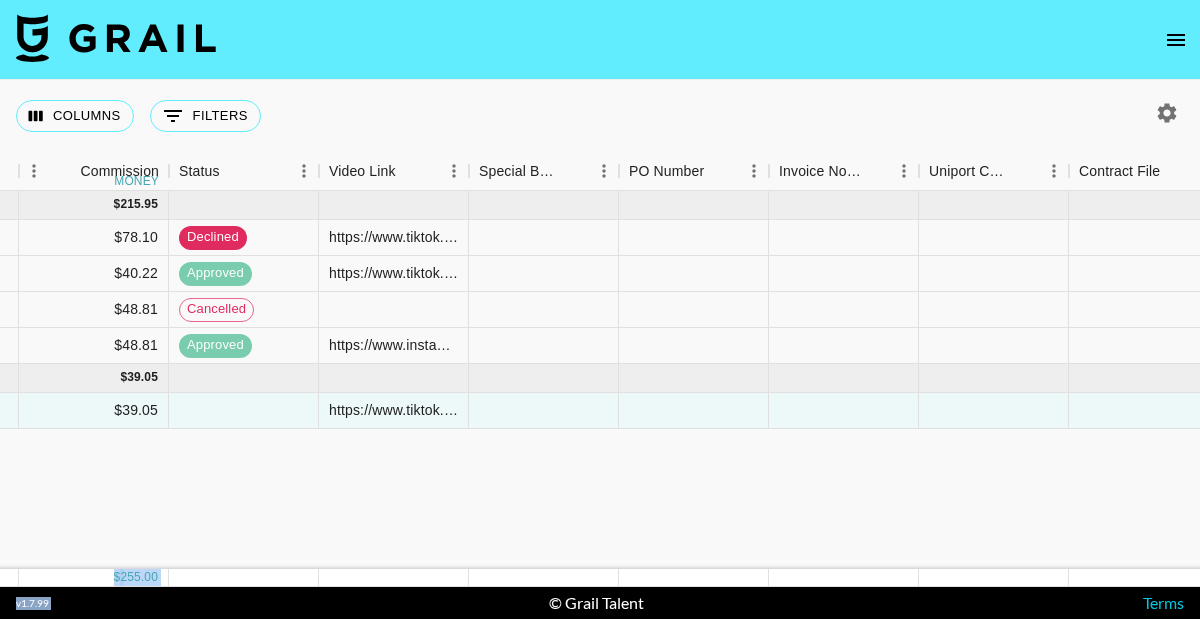 drag, startPoint x: 614, startPoint y: 587, endPoint x: 740, endPoint y: 577, distance: 126.3962 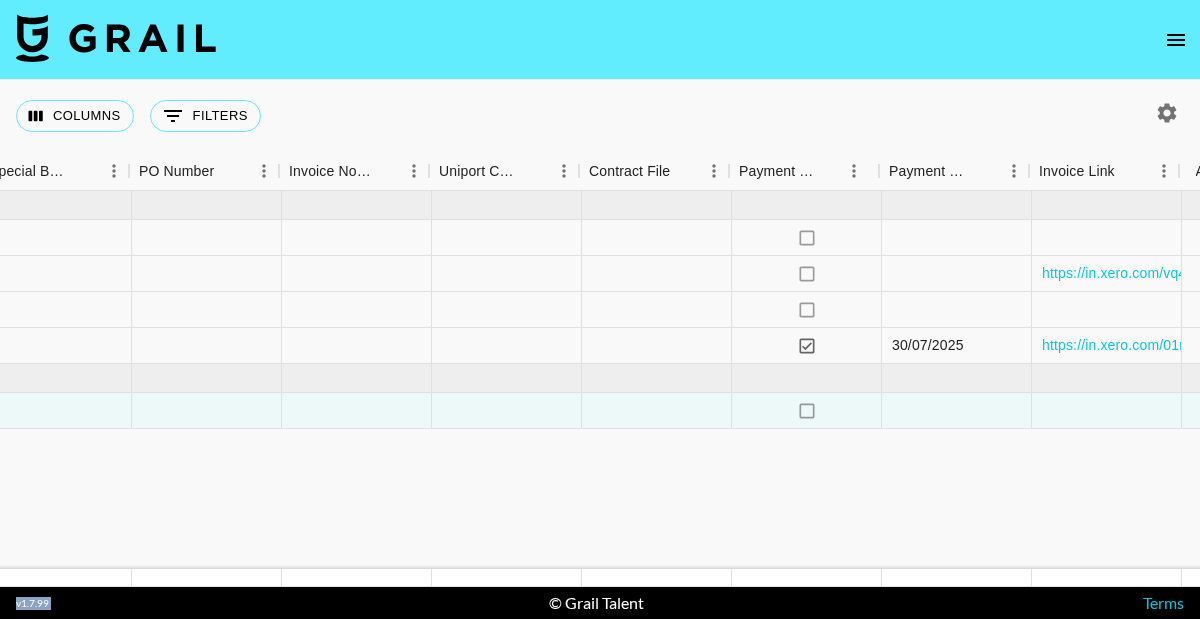scroll, scrollTop: 0, scrollLeft: 2120, axis: horizontal 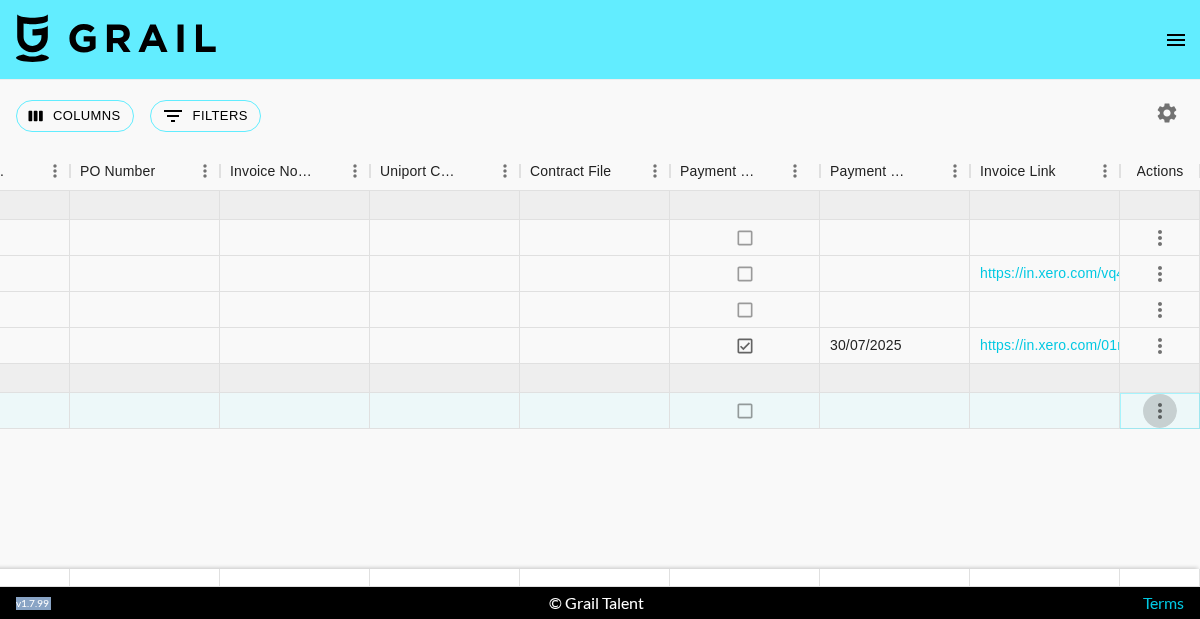 click 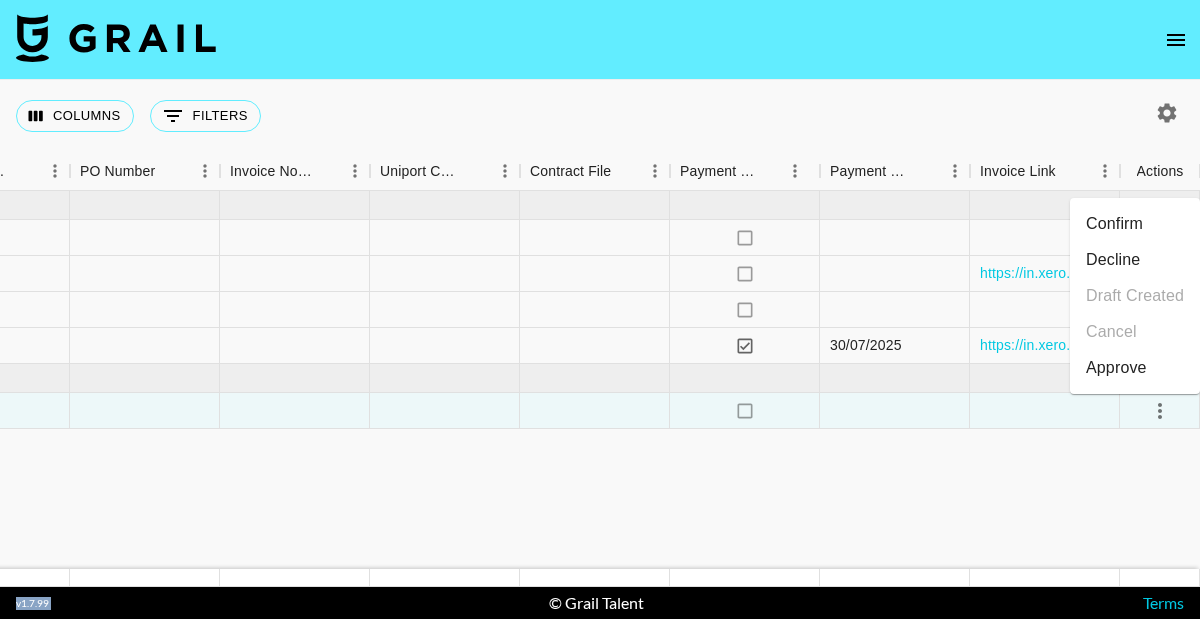 click on "Confirm" at bounding box center (1135, 224) 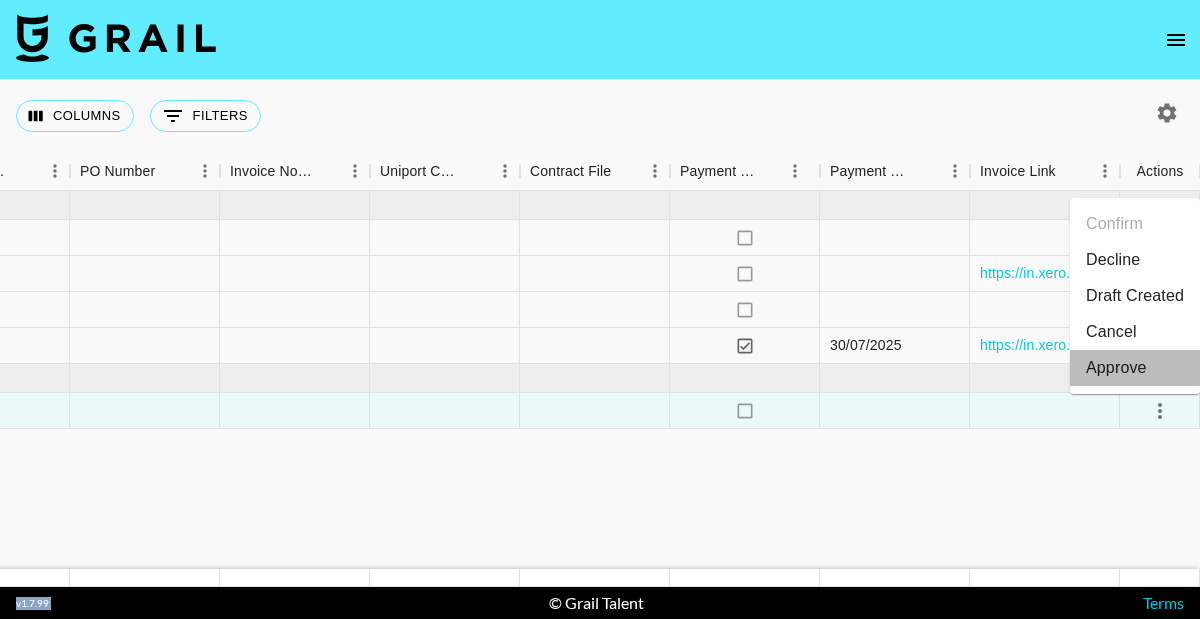 click on "Approve" at bounding box center (1116, 368) 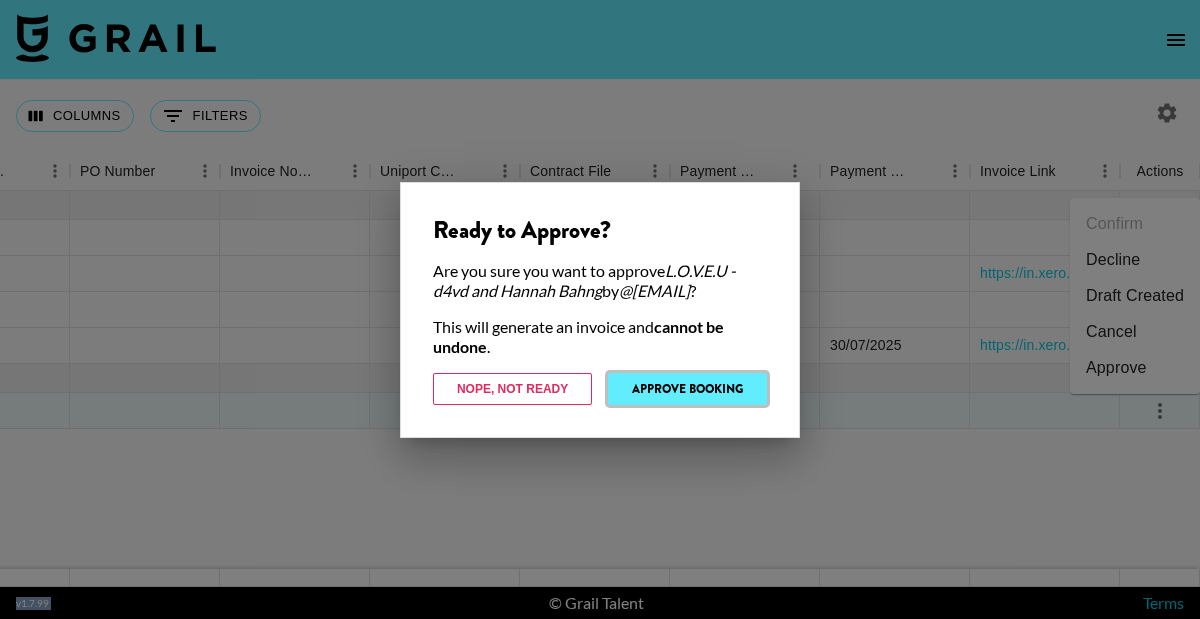 click on "Approve Booking" at bounding box center [687, 389] 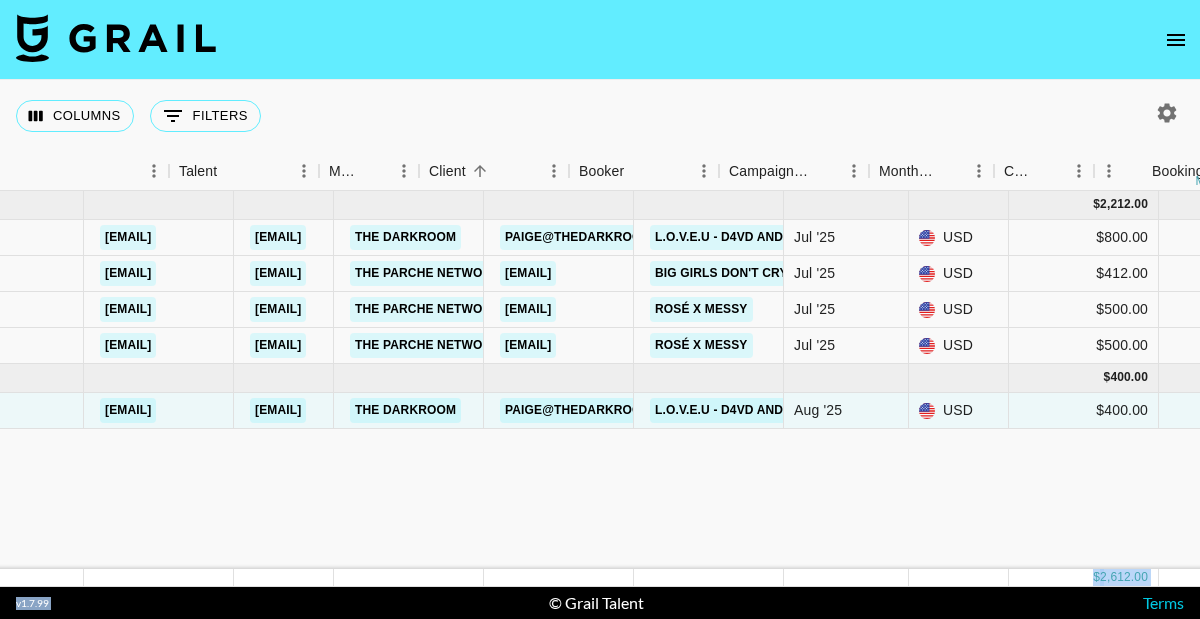 scroll, scrollTop: 0, scrollLeft: 246, axis: horizontal 